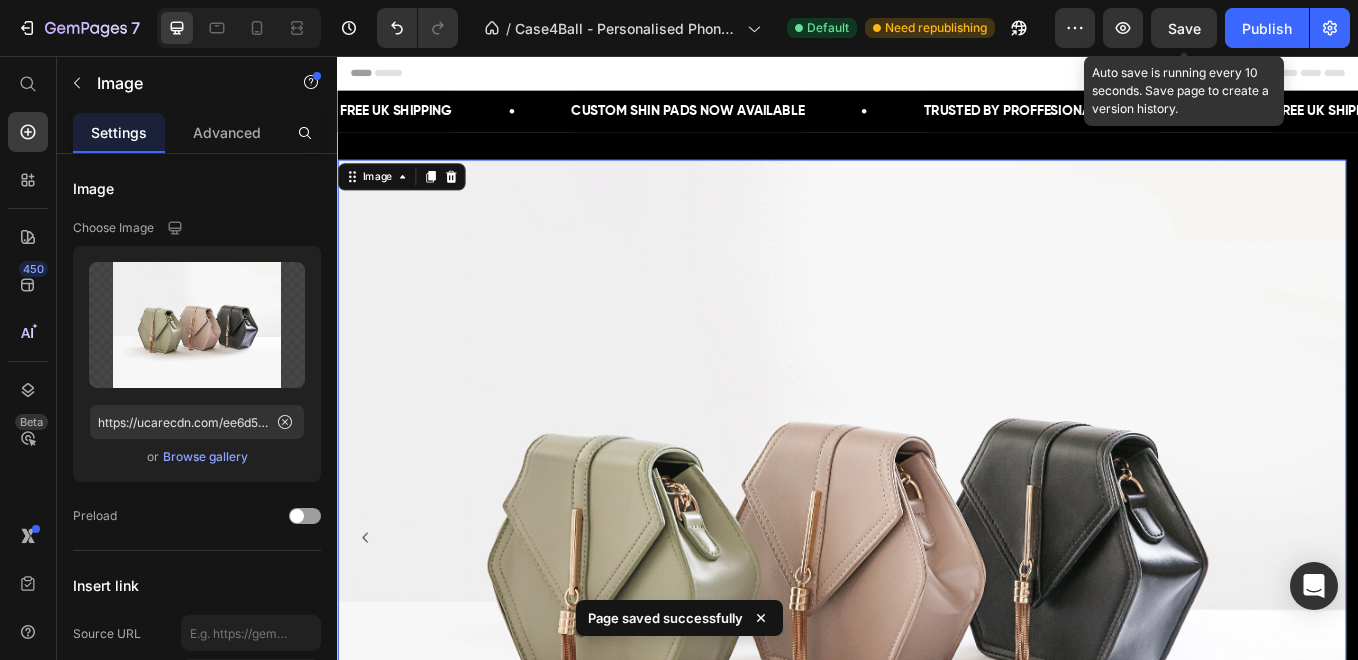 scroll, scrollTop: 0, scrollLeft: 0, axis: both 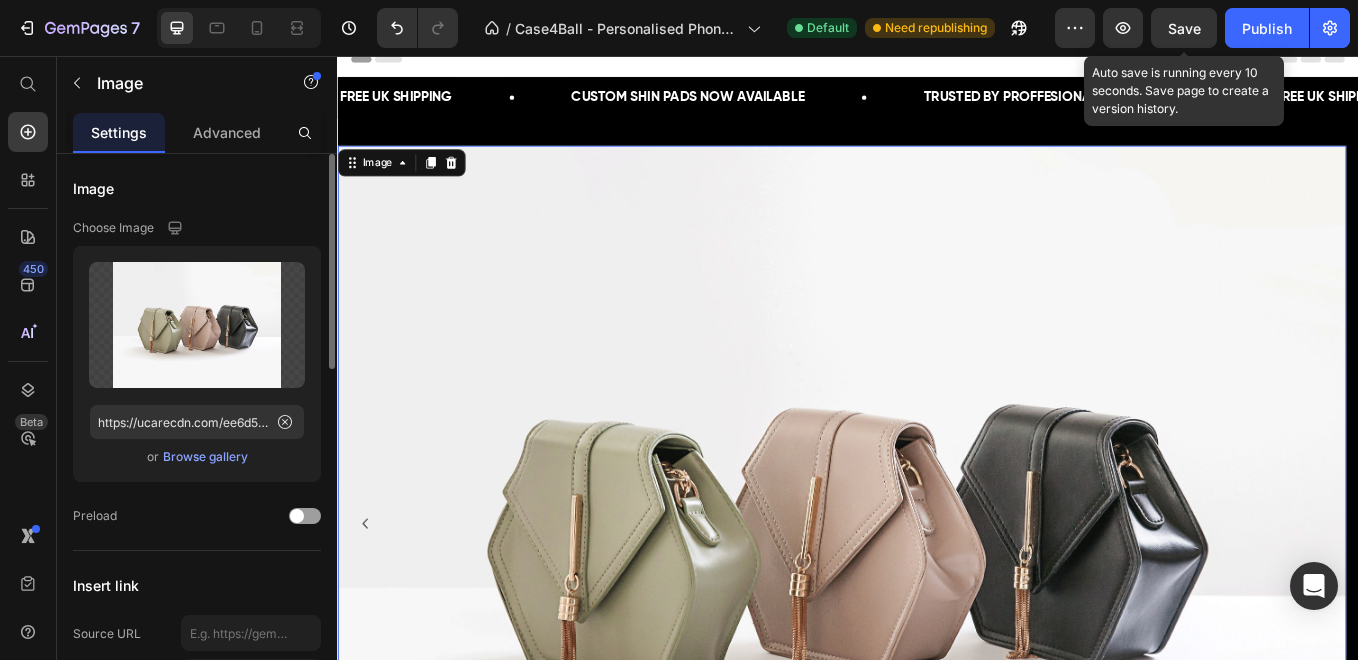 click on "Browse gallery" at bounding box center (205, 457) 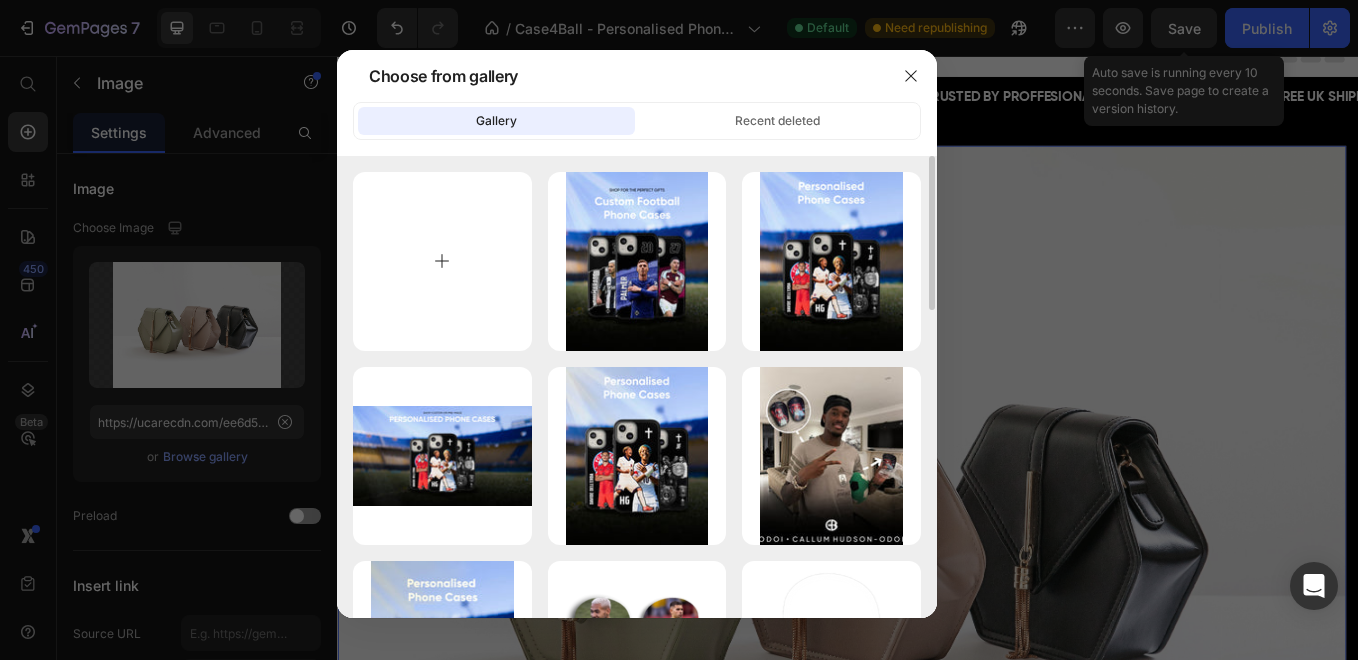 click at bounding box center (442, 261) 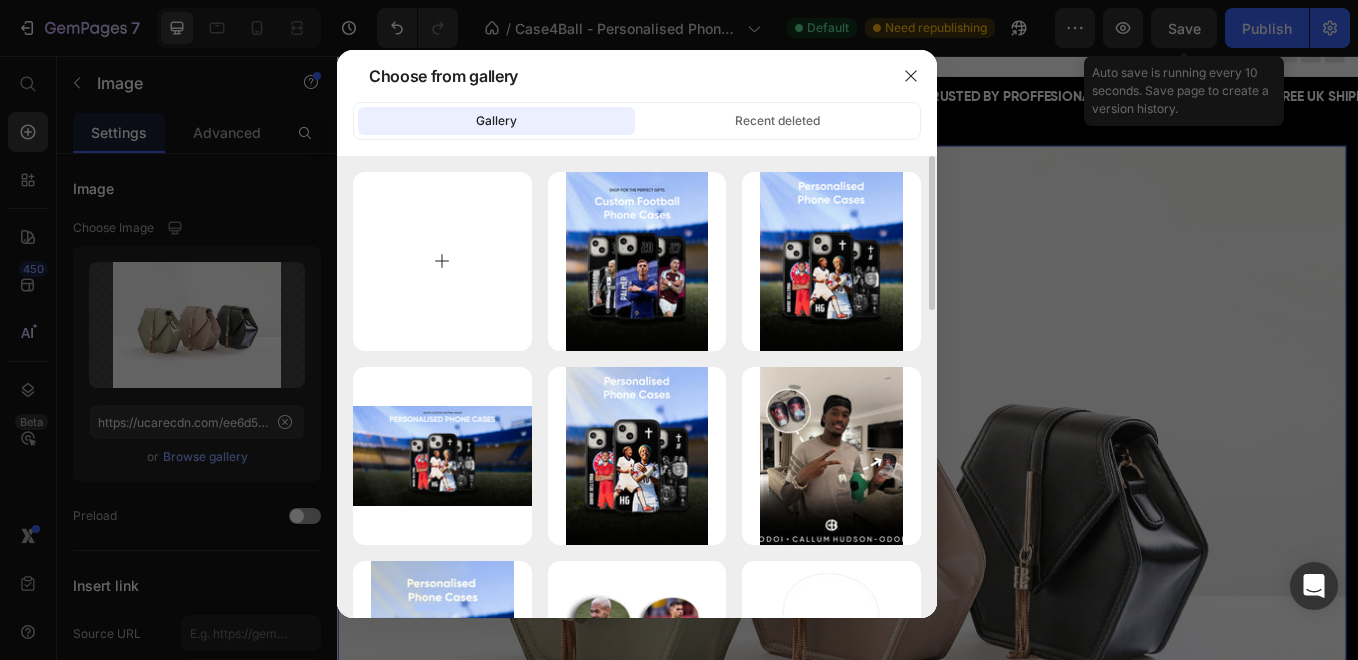 type on "C:\fakepath\ads_perfectgift_desktop.jpg" 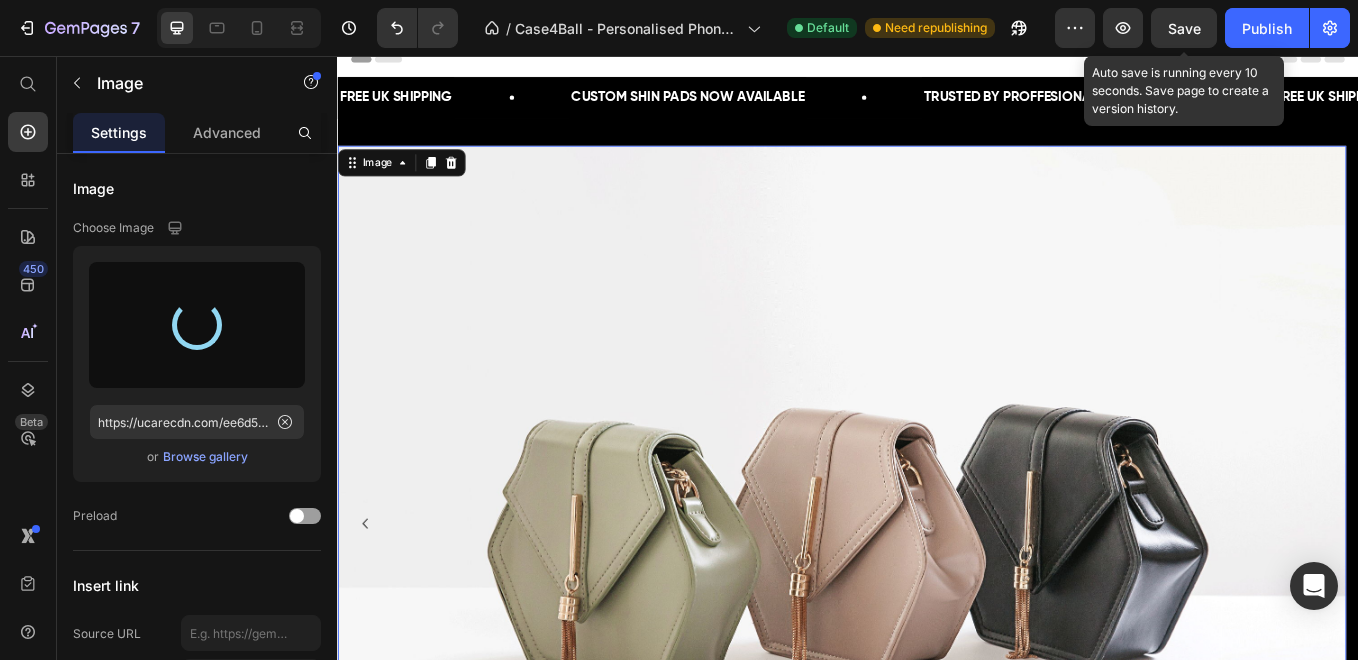 type on "https://cdn.shopify.com/s/files/1/0877/0948/3341/files/gempages_550372175131968336-14e130bb-0c8a-408c-9bff-86d2b8876688.jpg" 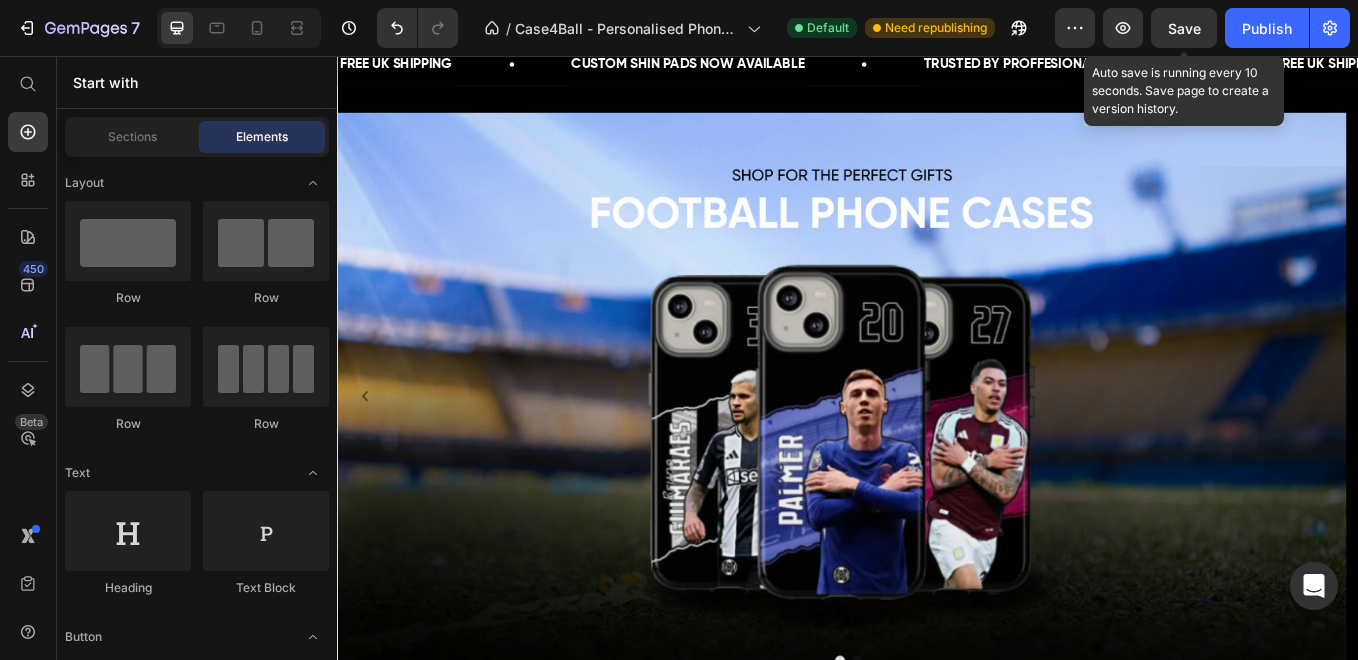 scroll, scrollTop: 16, scrollLeft: 0, axis: vertical 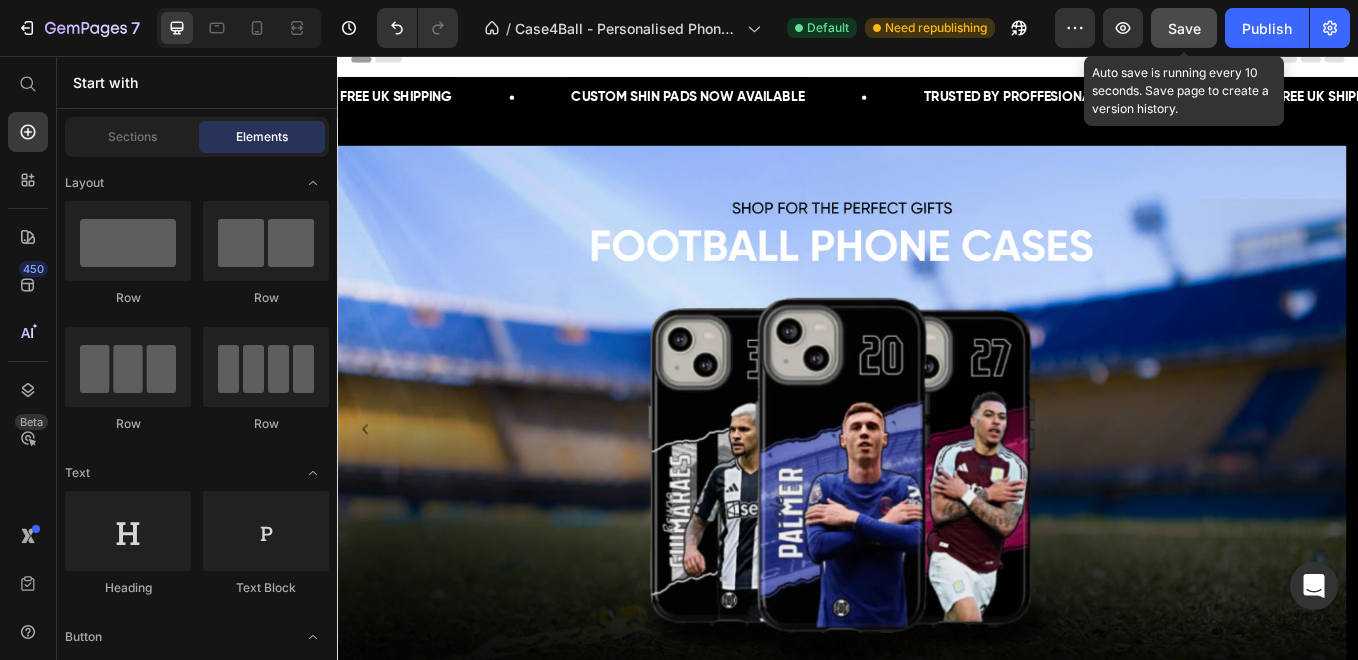 click on "Save" at bounding box center (1184, 28) 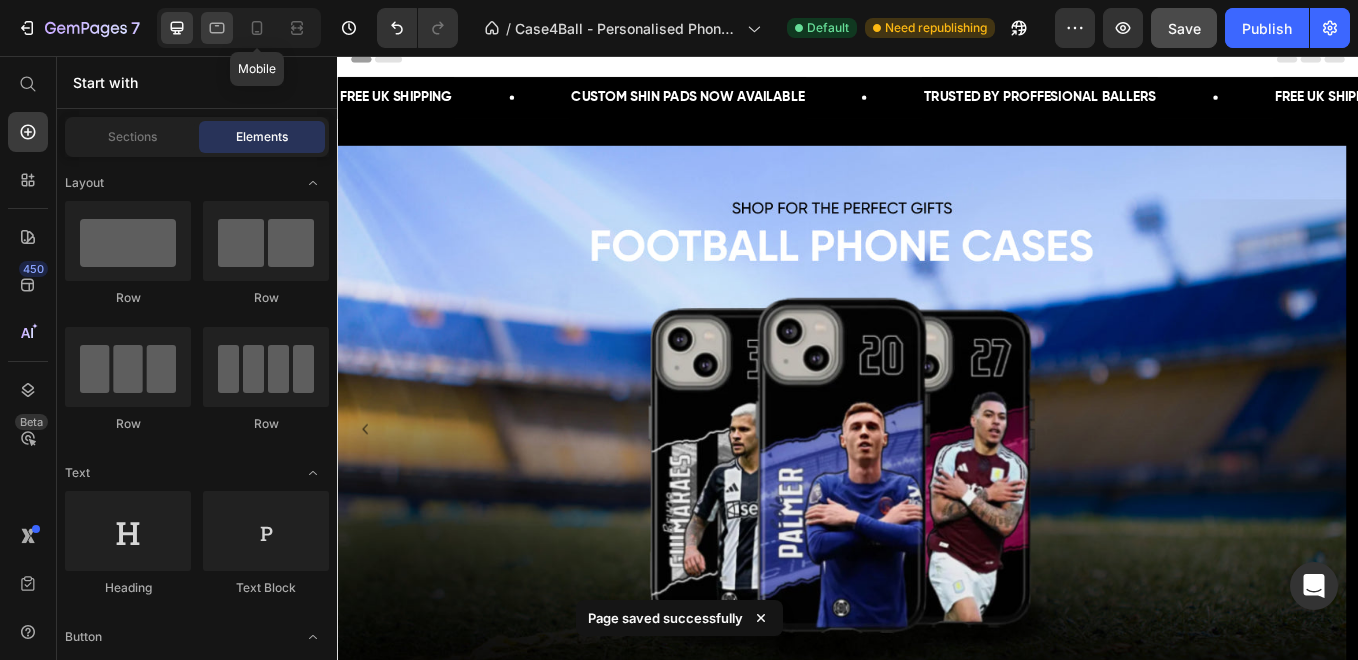 click 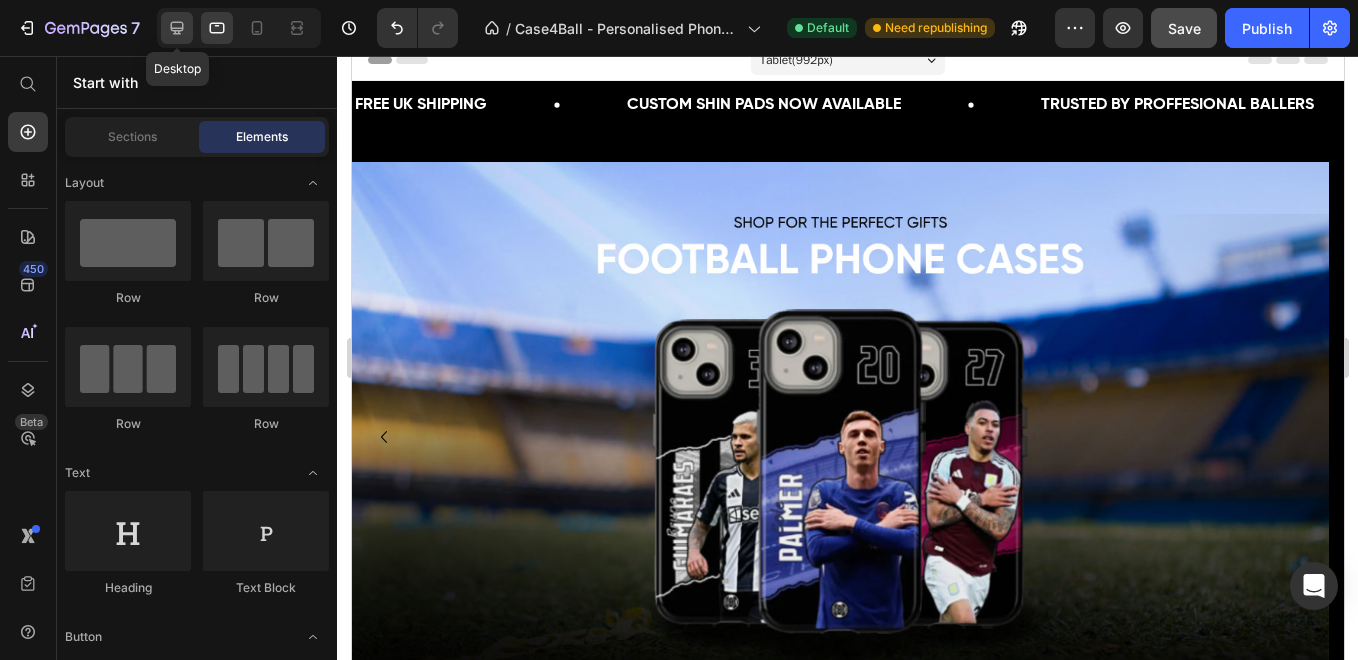 click 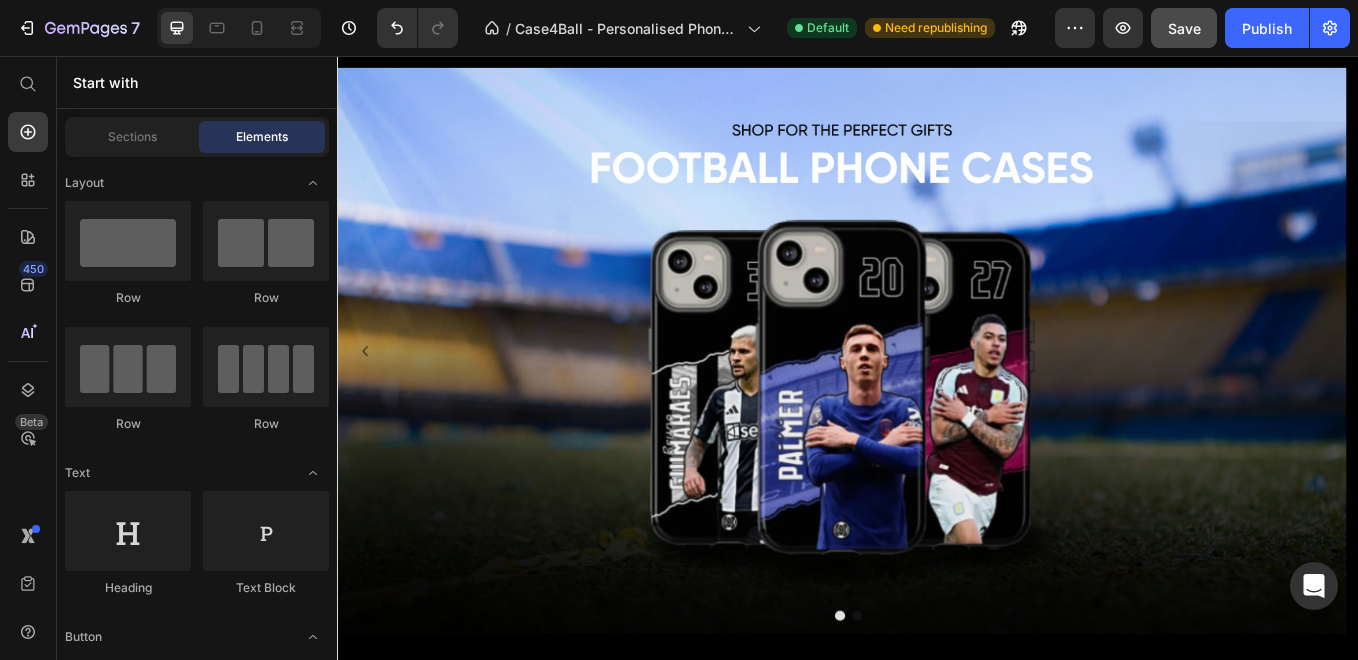 scroll, scrollTop: 127, scrollLeft: 0, axis: vertical 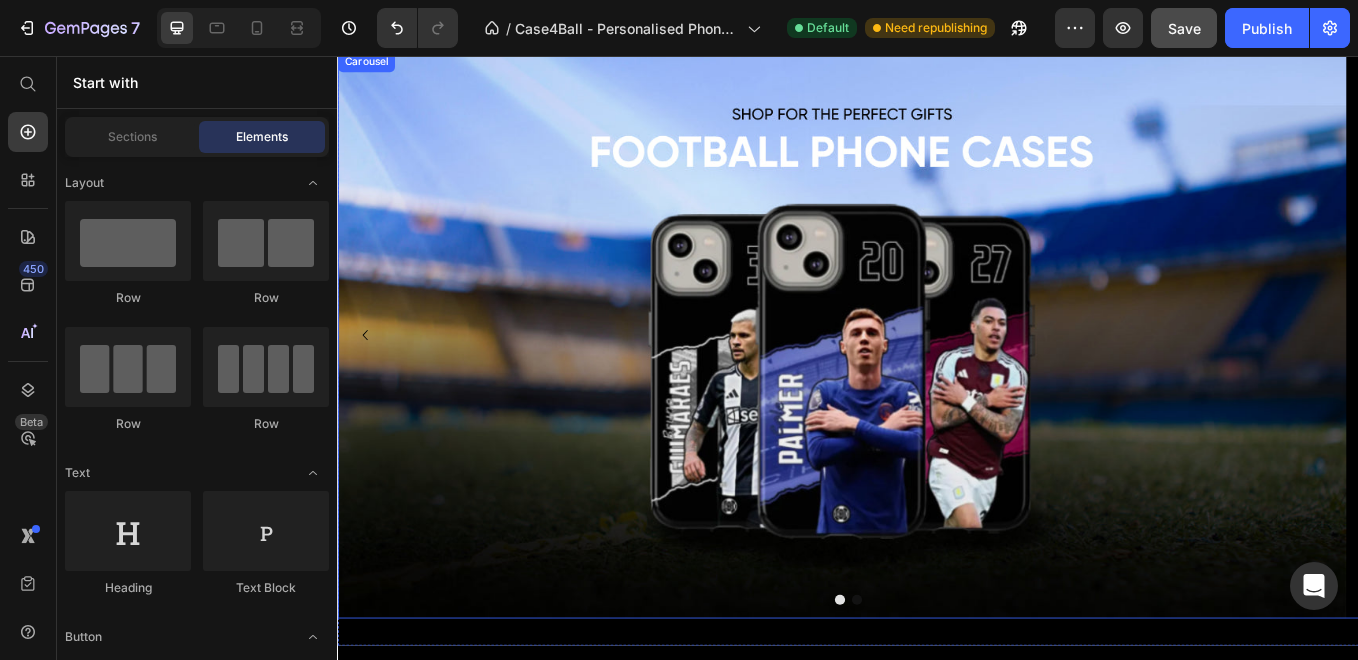 click at bounding box center [929, 384] 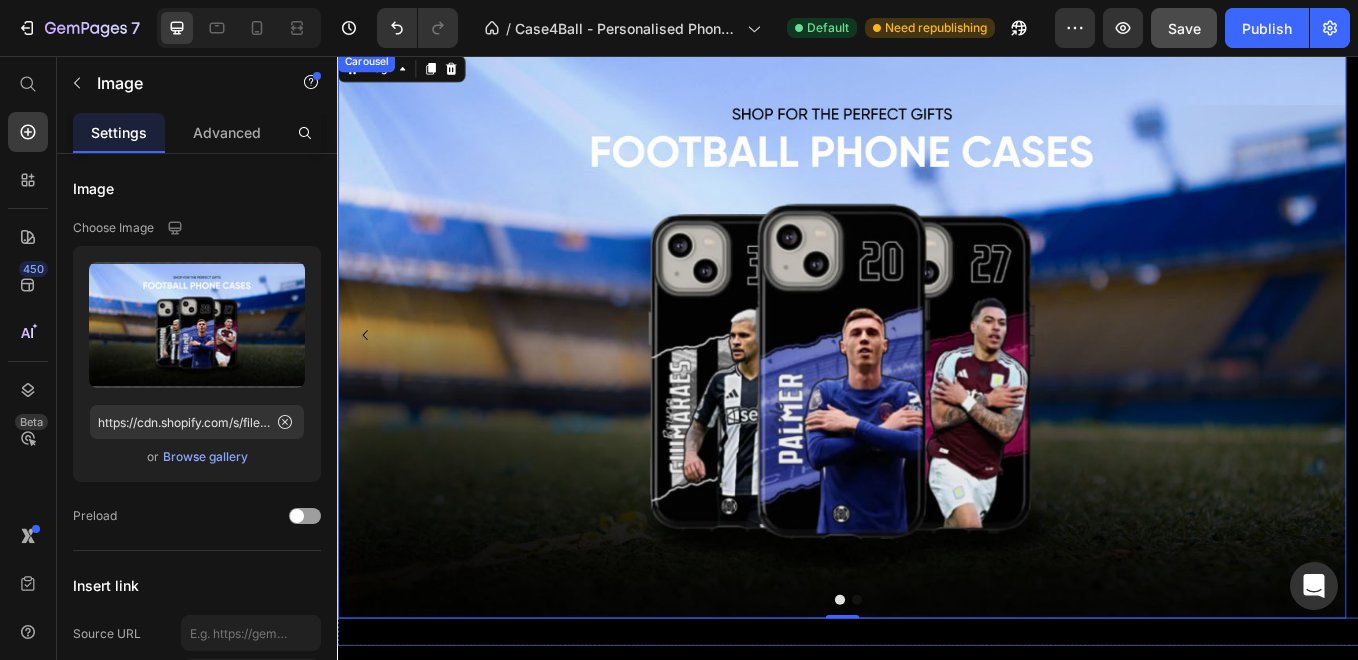 click at bounding box center [927, 695] 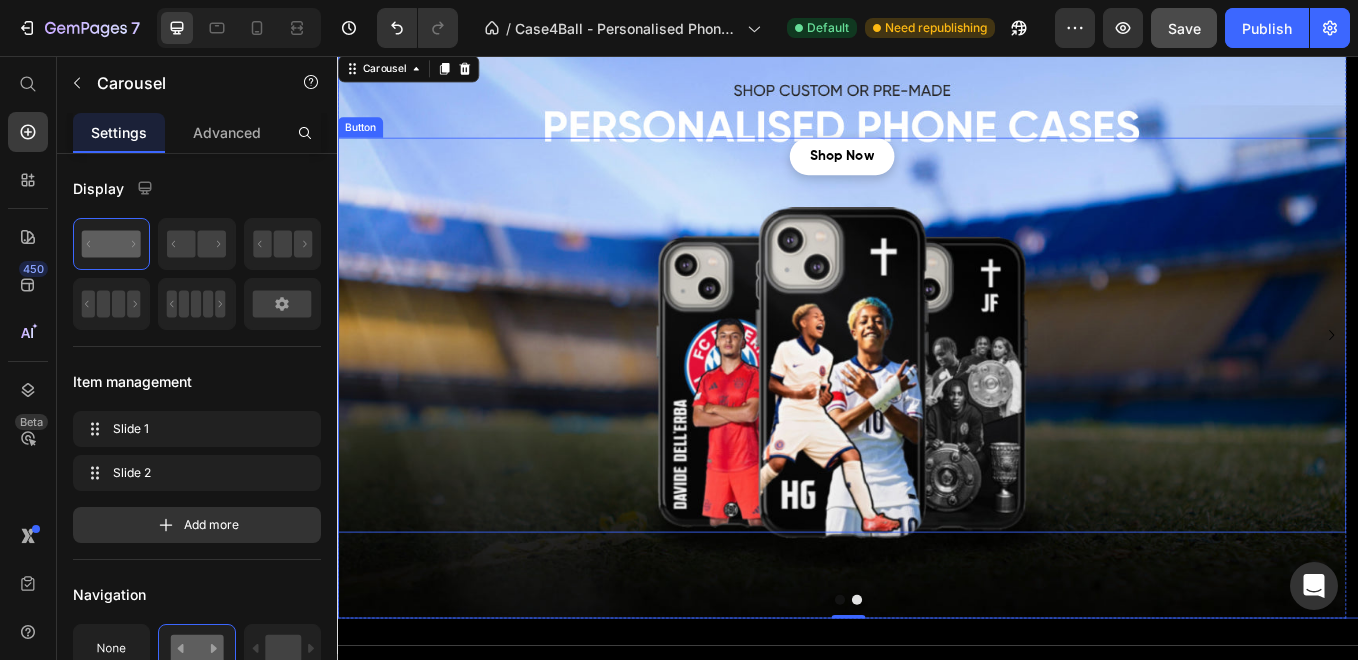 click on "Shop Now Button" at bounding box center [929, 384] 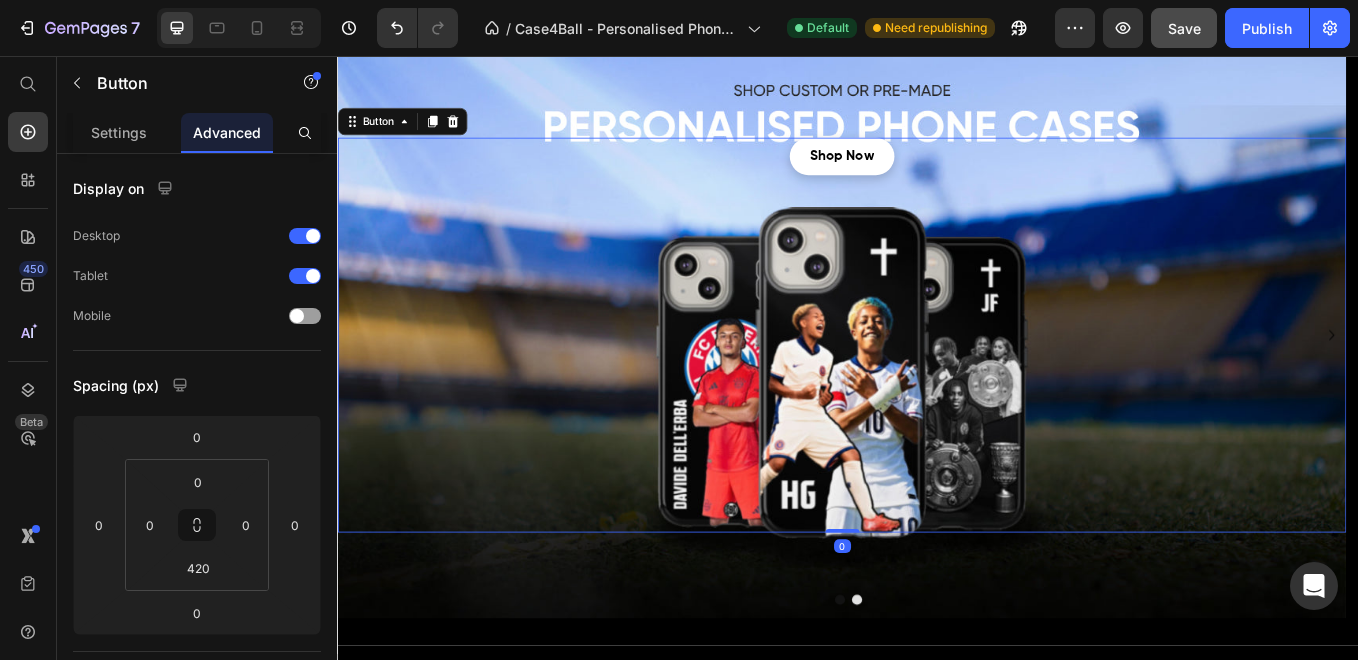 click on "shop now Button Shop Now Button   0" at bounding box center (929, 384) 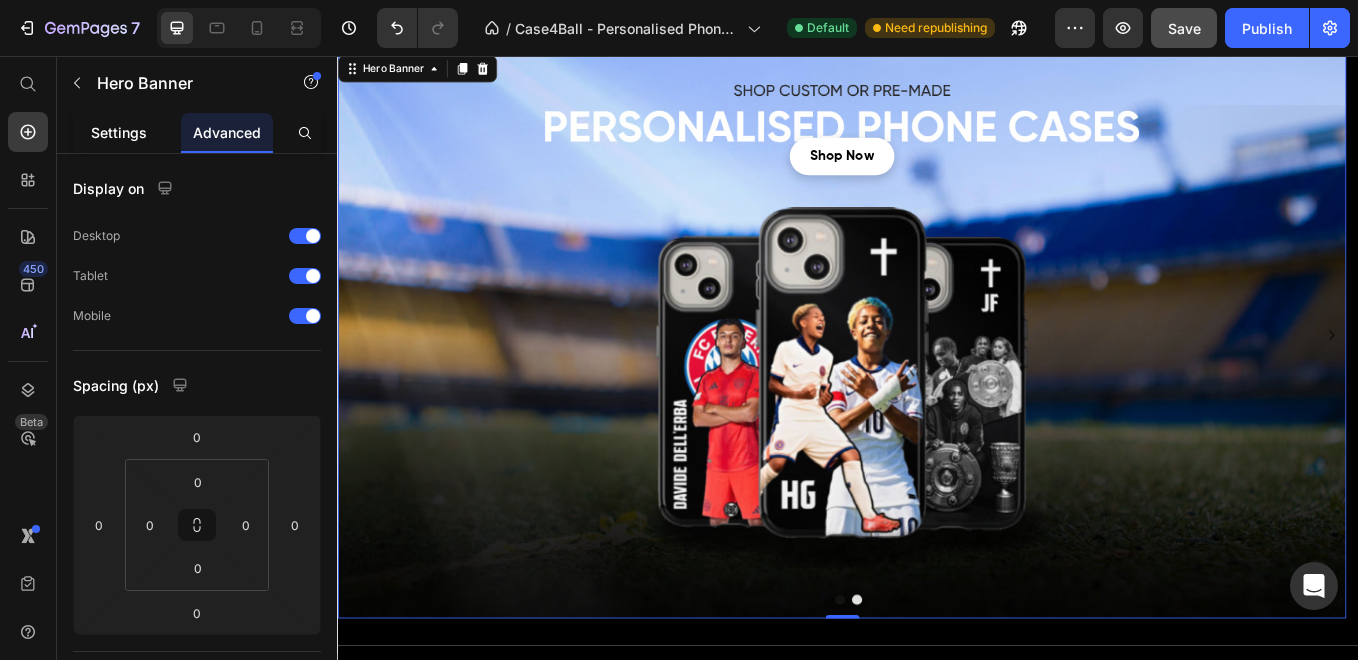 click on "Settings" at bounding box center (119, 132) 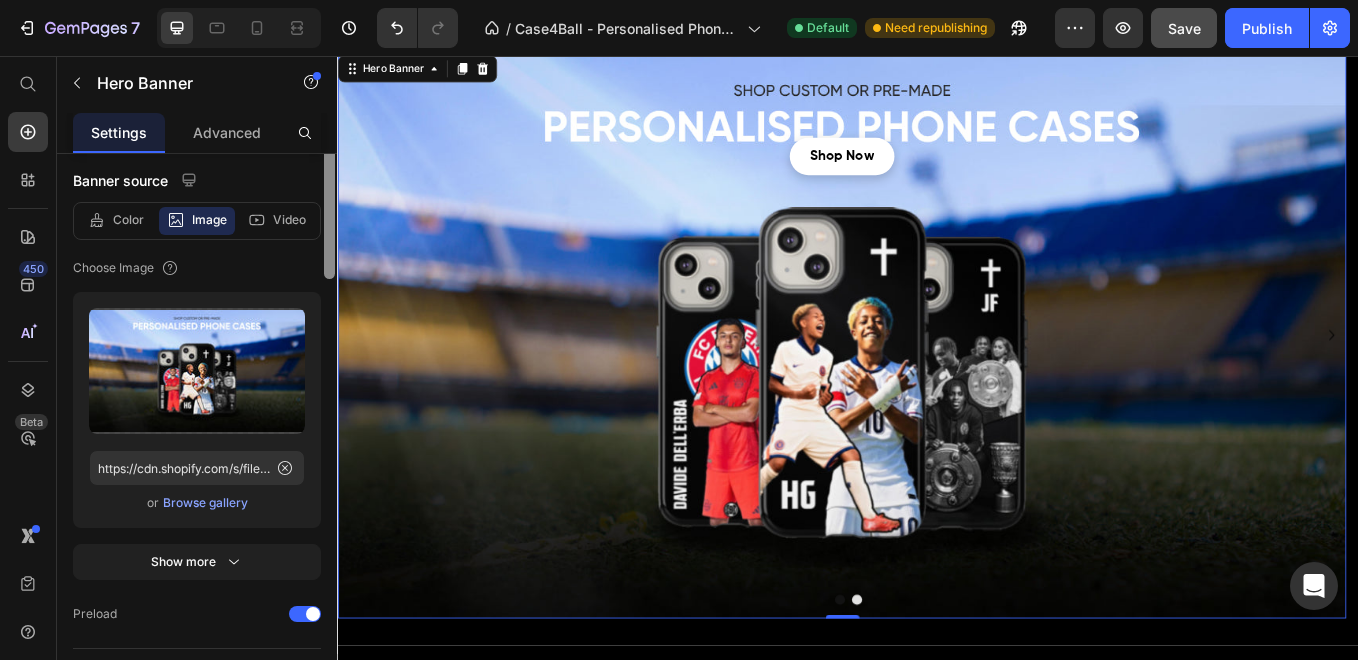 drag, startPoint x: 326, startPoint y: 244, endPoint x: 326, endPoint y: 306, distance: 62 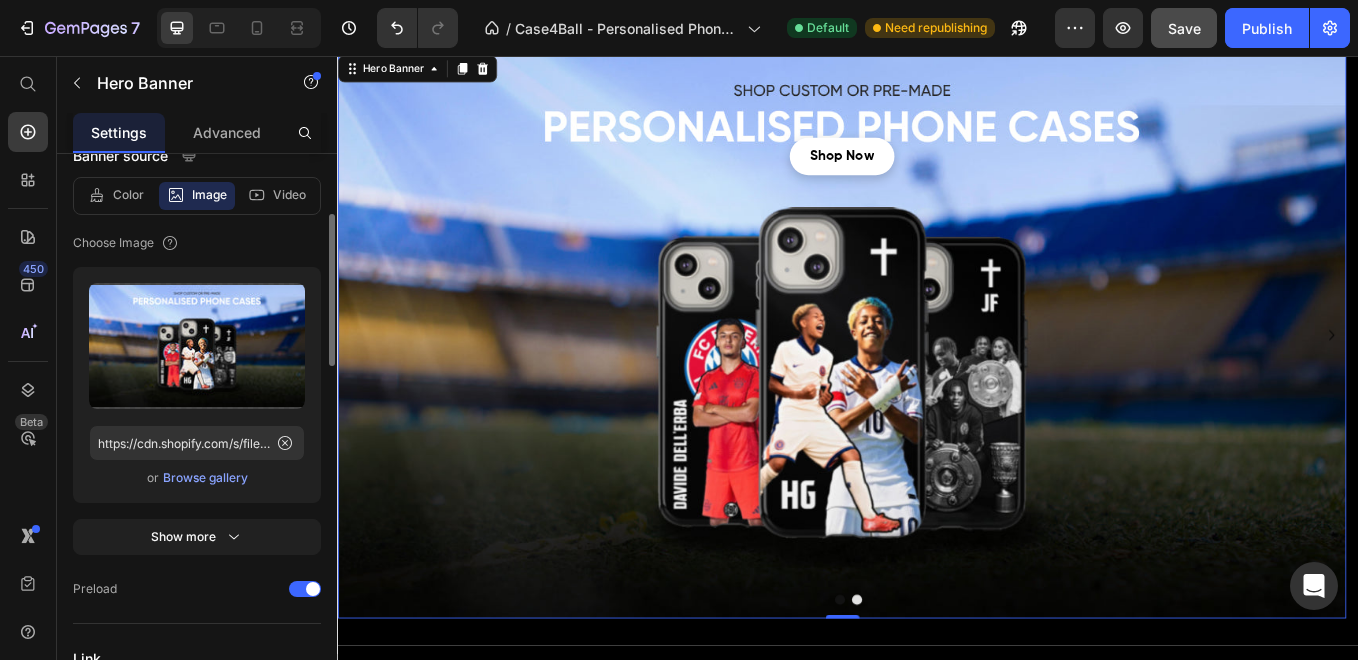 click on "Browse gallery" at bounding box center (205, 478) 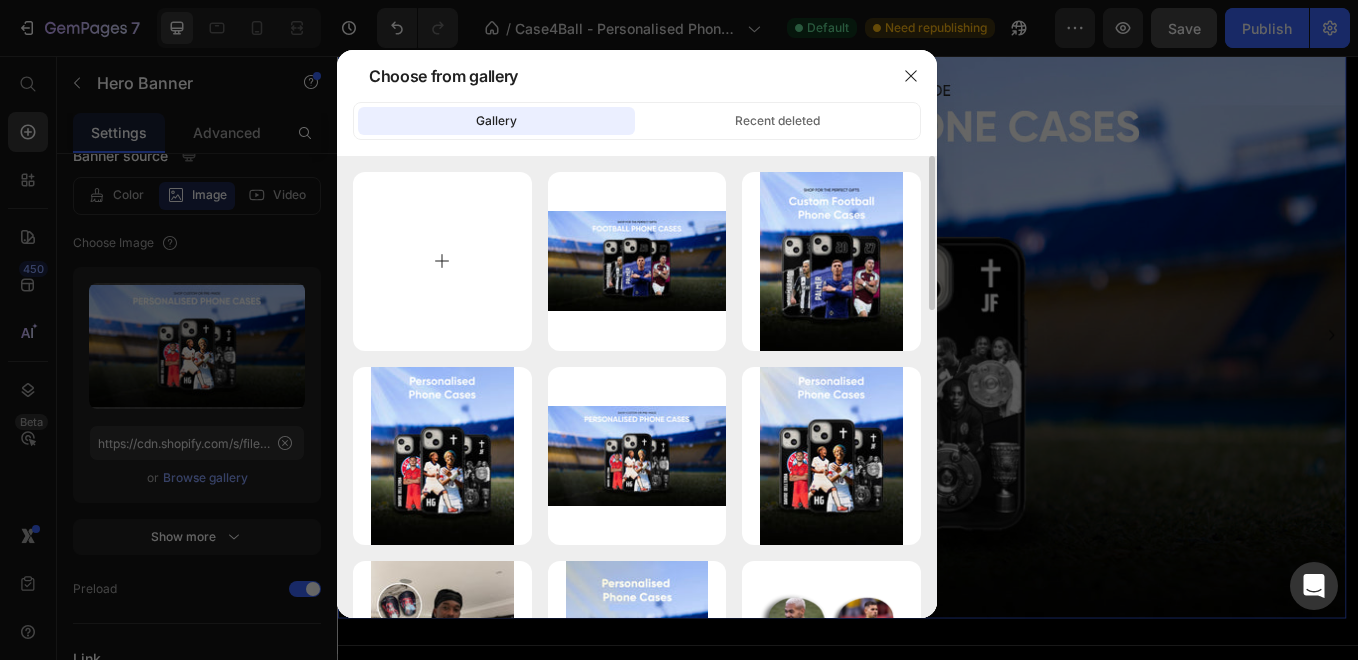 click at bounding box center [442, 261] 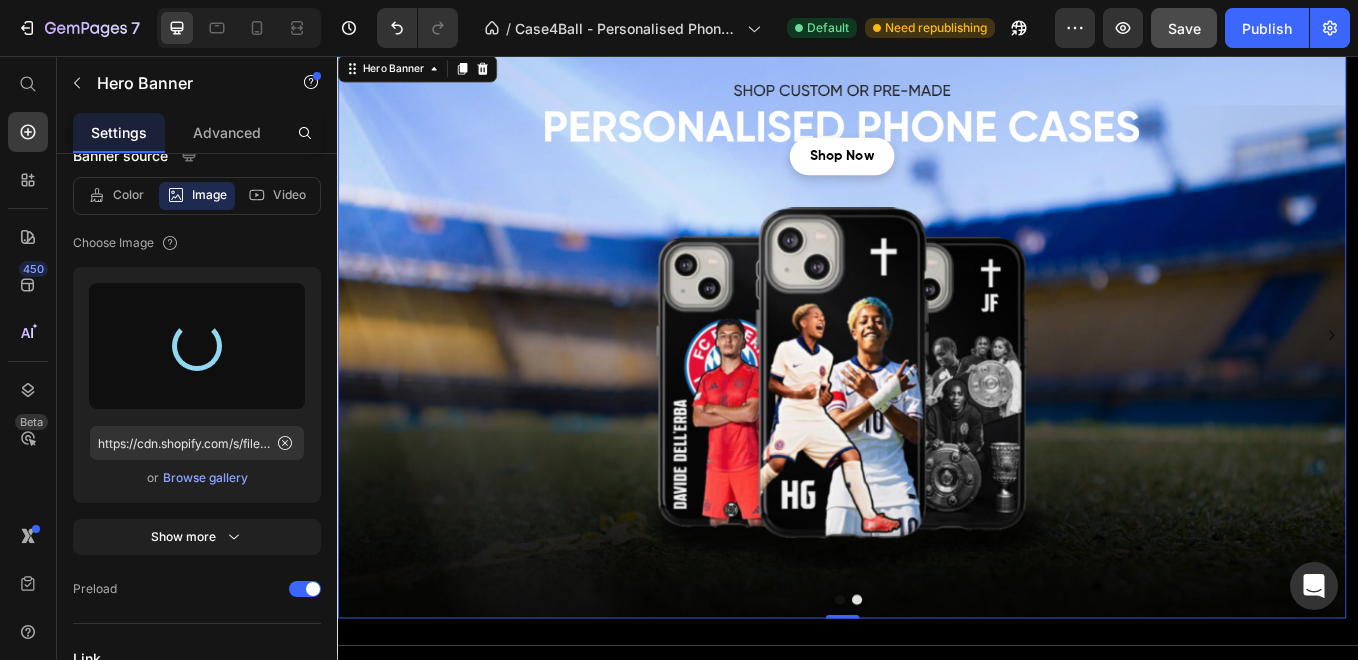 type on "https://cdn.shopify.com/s/files/1/0877/0948/3341/files/gempages_550372175131968336-bbbb5d12-6a8b-4e6b-9d9e-d3733d874839.jpg" 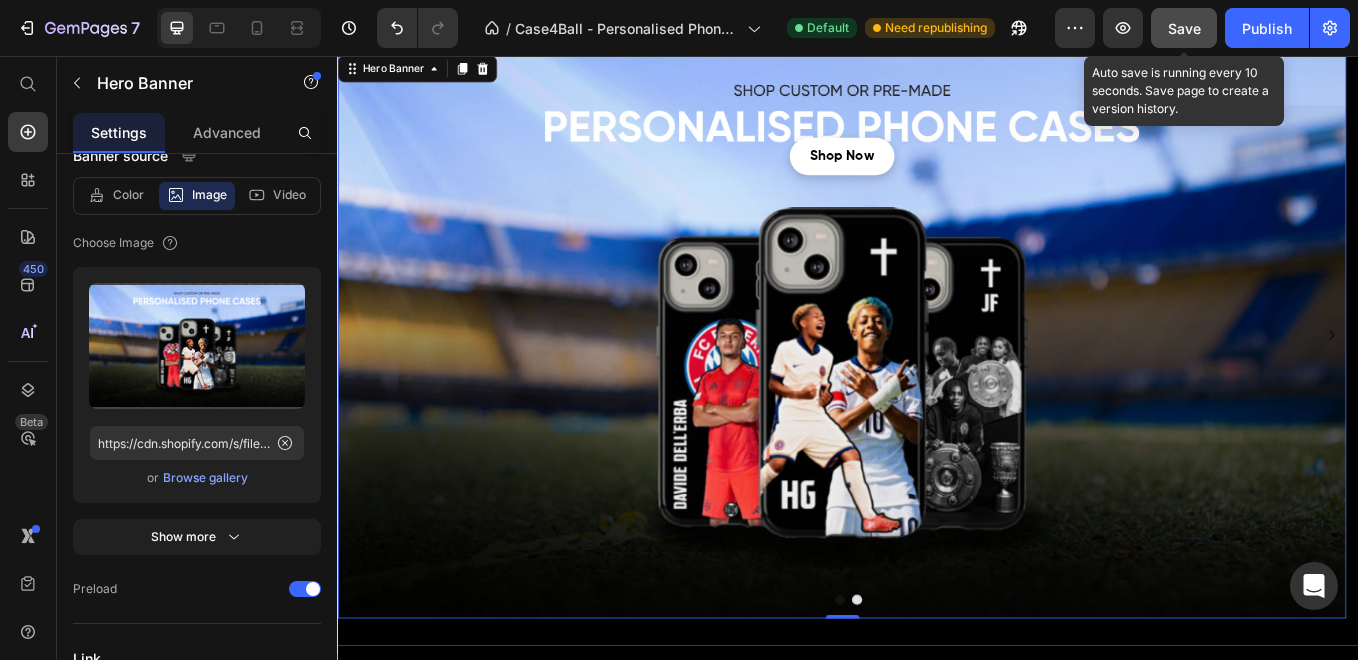 click on "Save" 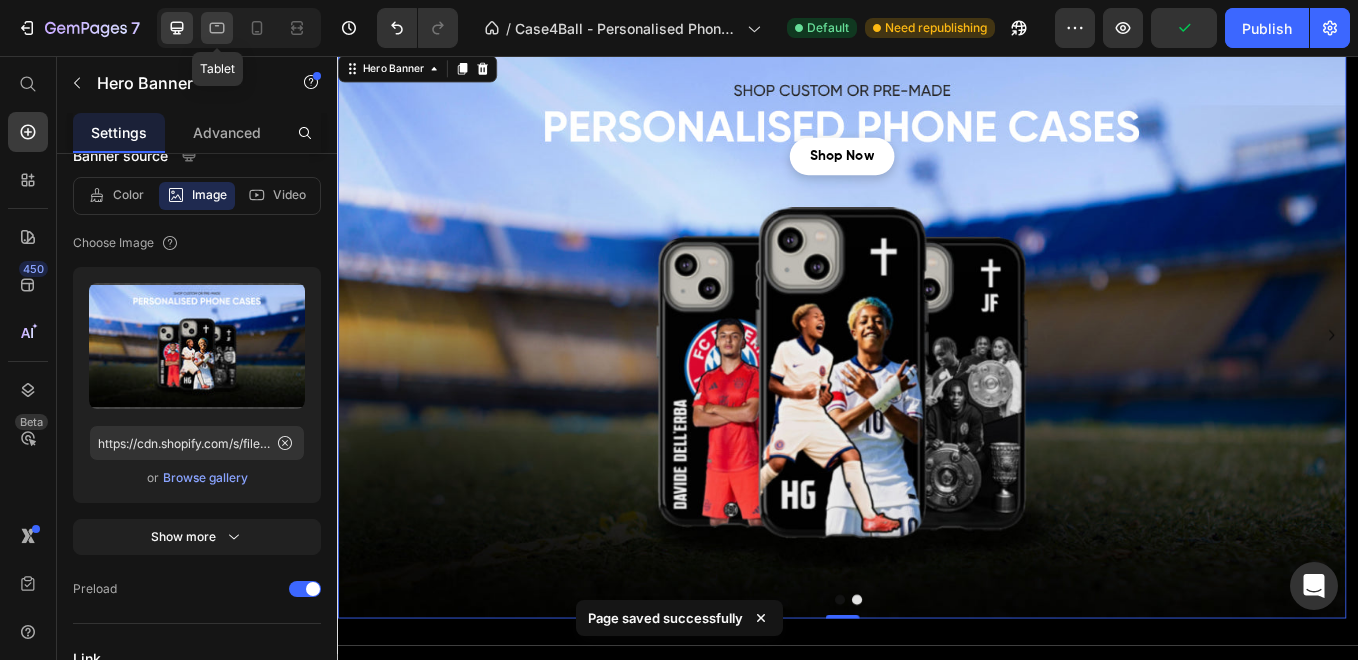 click 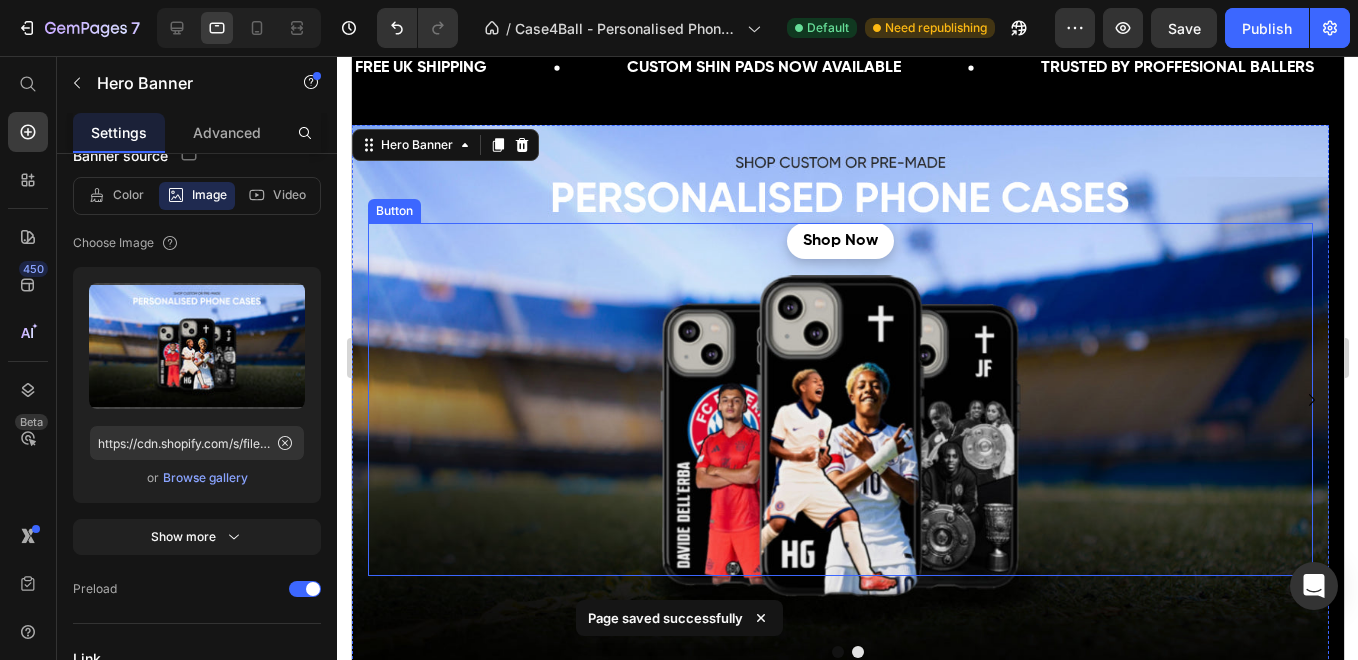 scroll, scrollTop: 52, scrollLeft: 0, axis: vertical 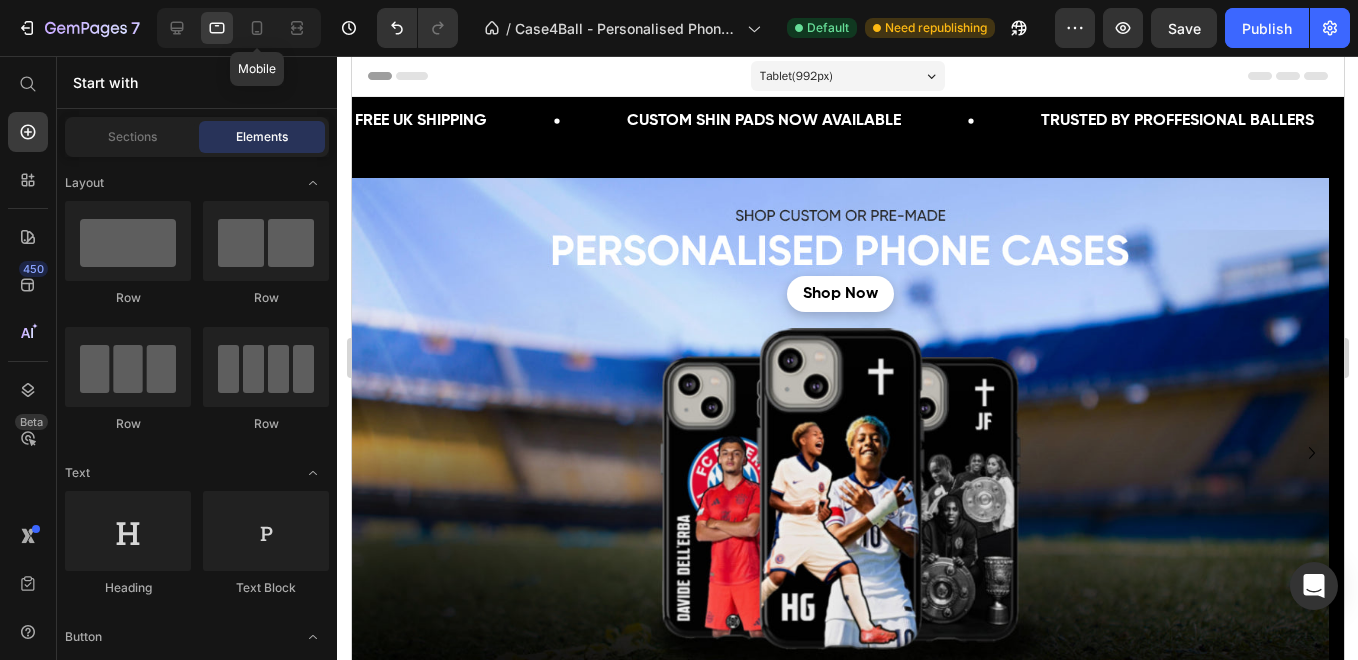 click 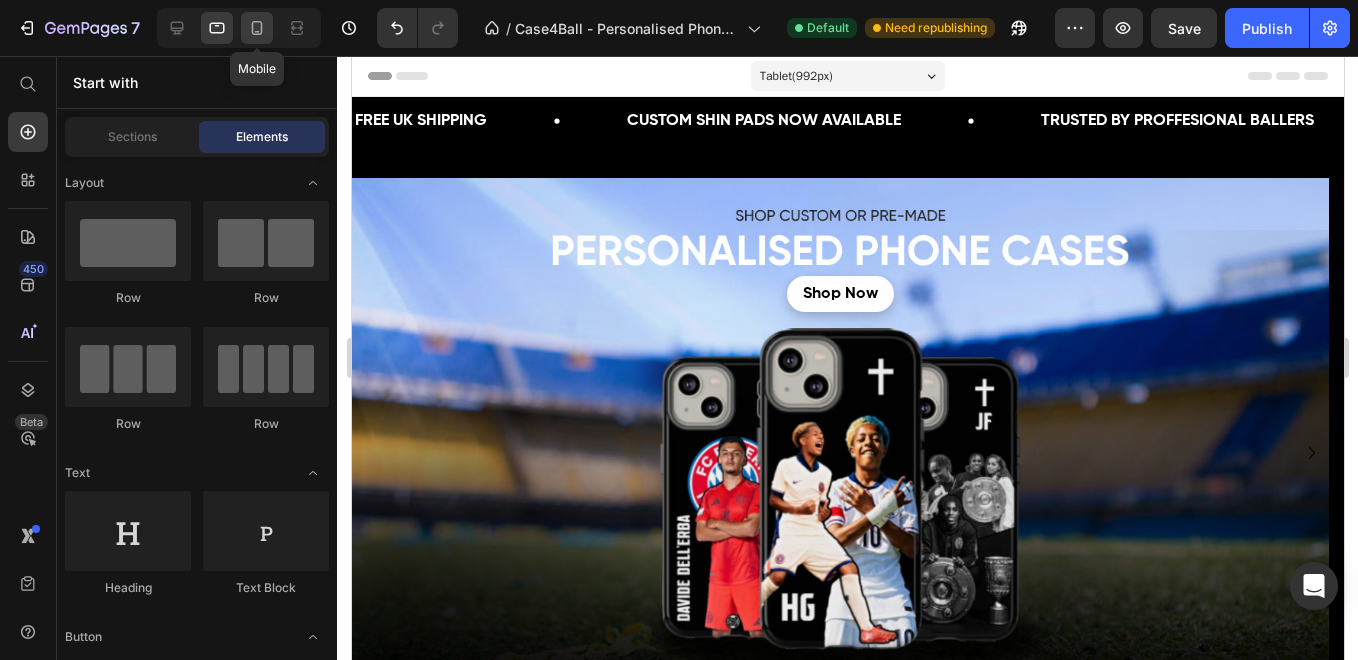click 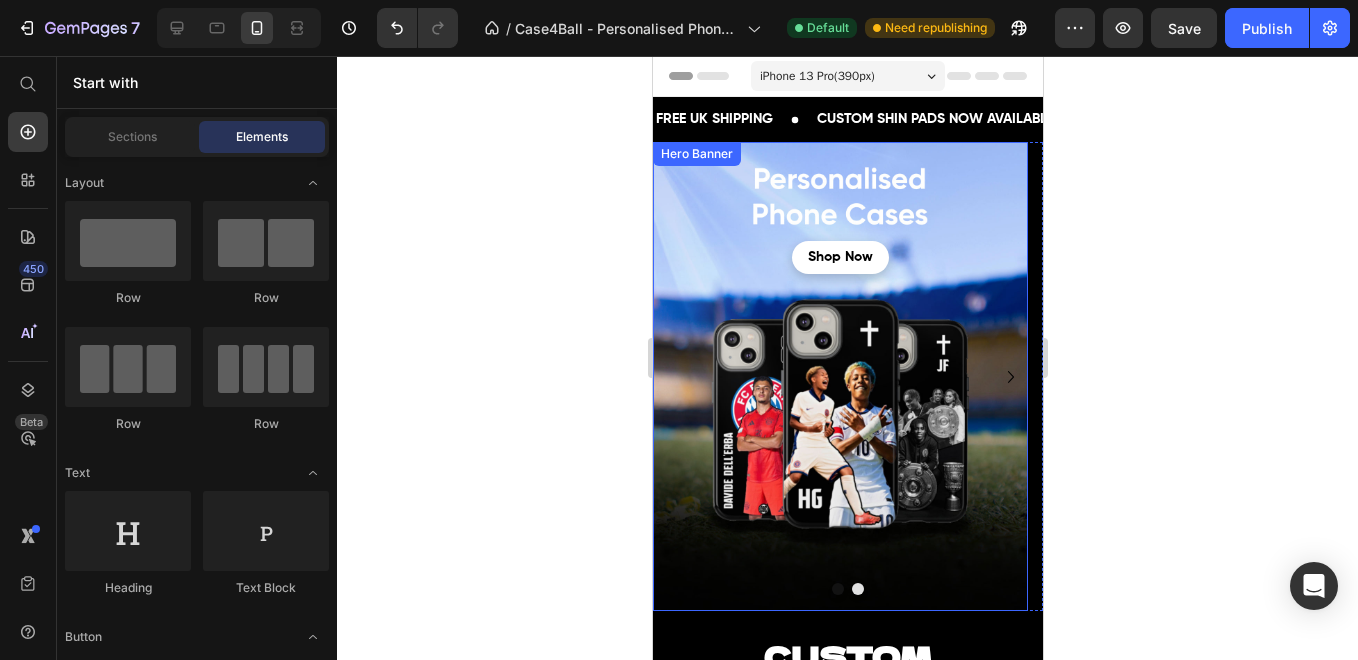 click on "Hero Banner" at bounding box center [696, 154] 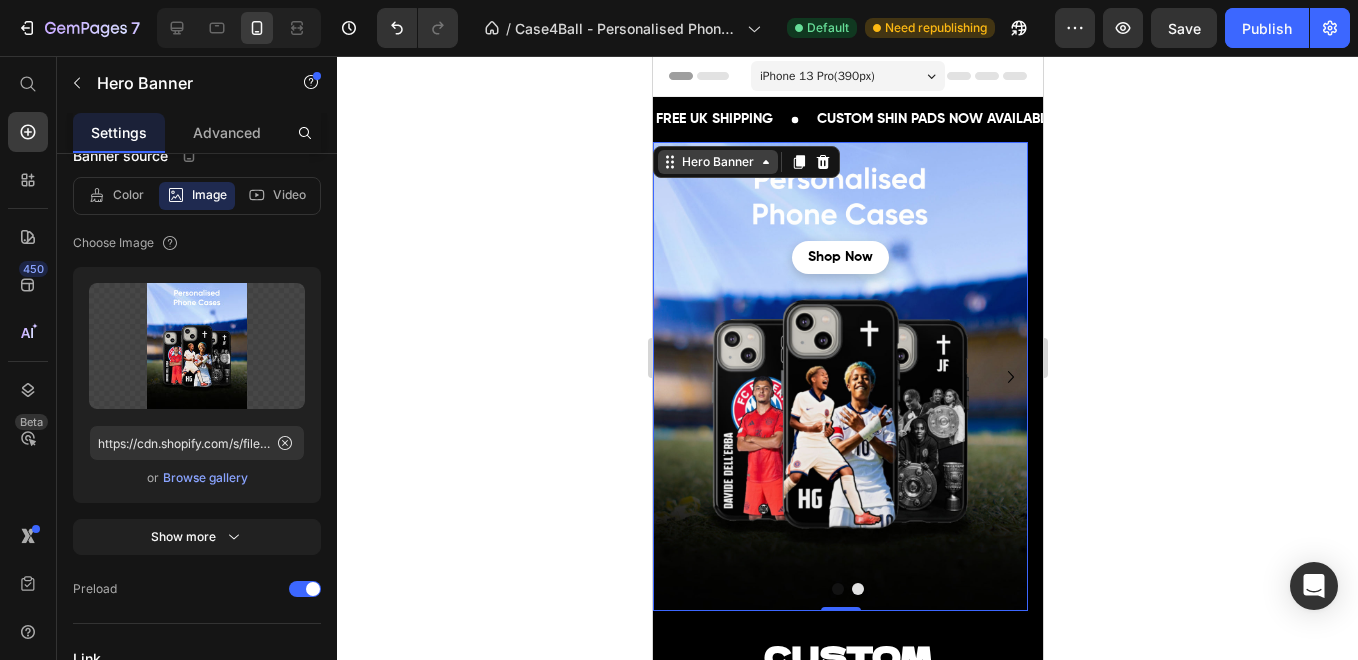 click on "Hero Banner" at bounding box center [717, 162] 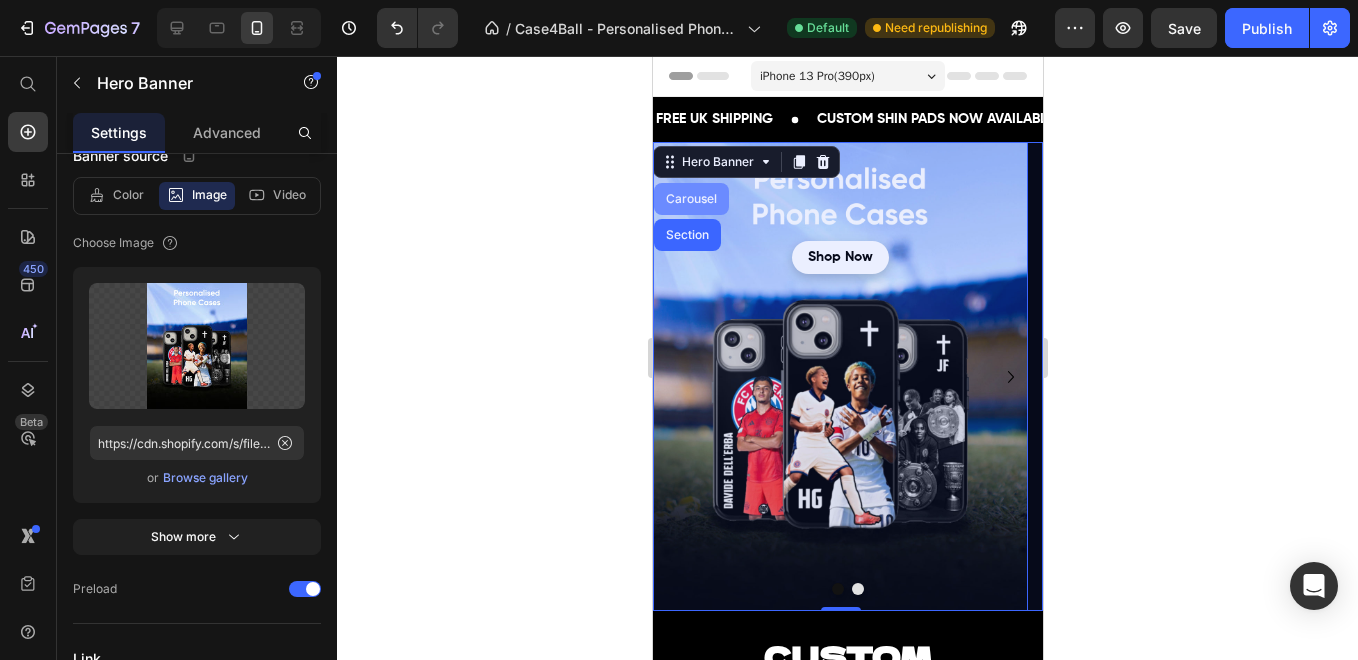 click on "Carousel" at bounding box center [690, 199] 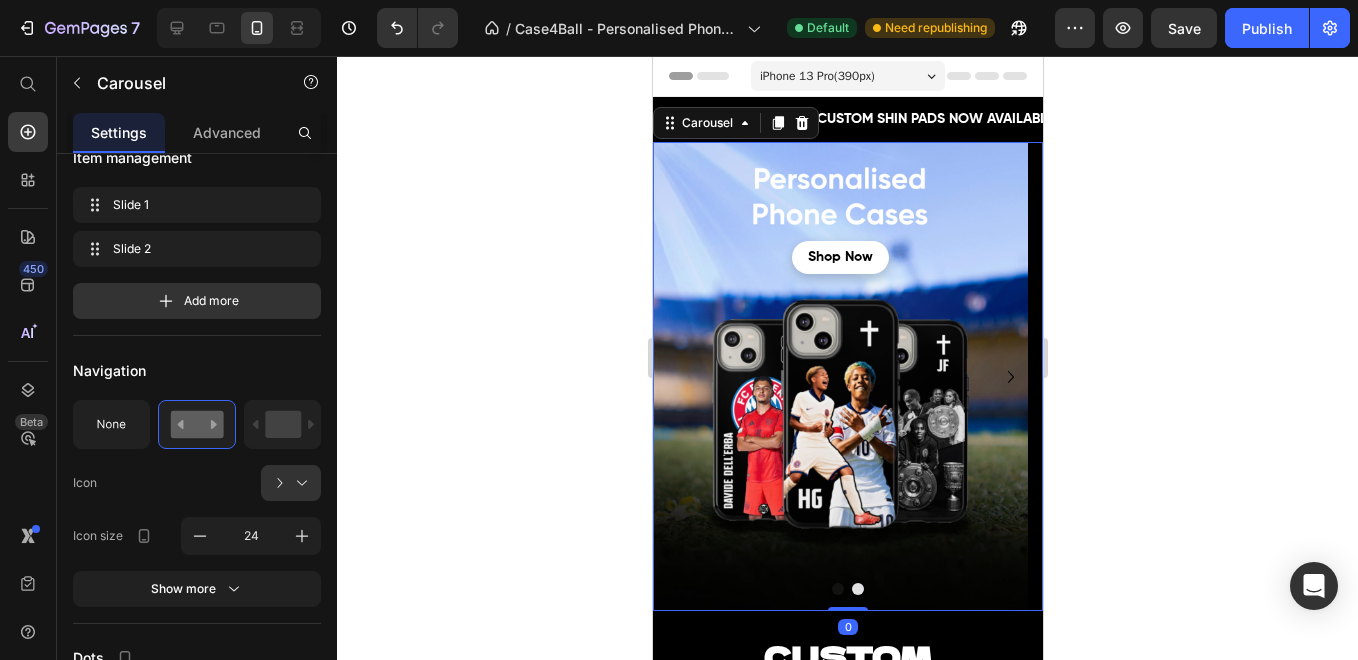 scroll, scrollTop: 0, scrollLeft: 0, axis: both 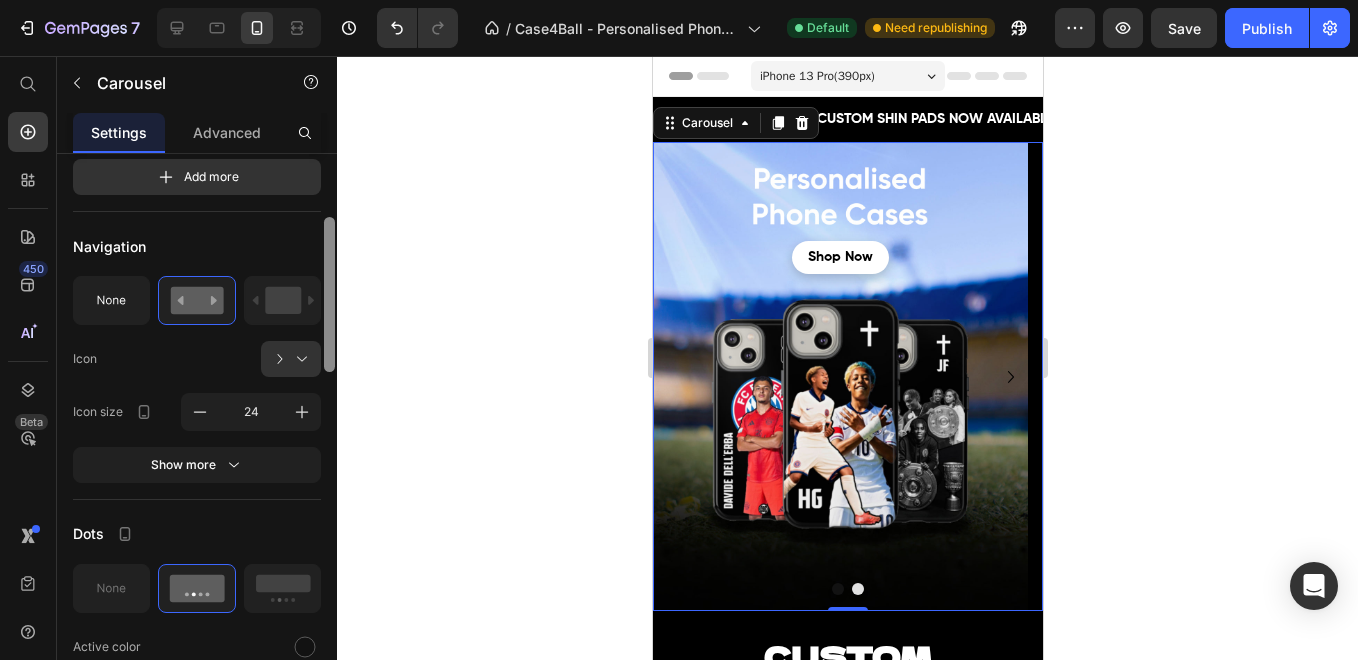 drag, startPoint x: 328, startPoint y: 269, endPoint x: 336, endPoint y: 365, distance: 96.332756 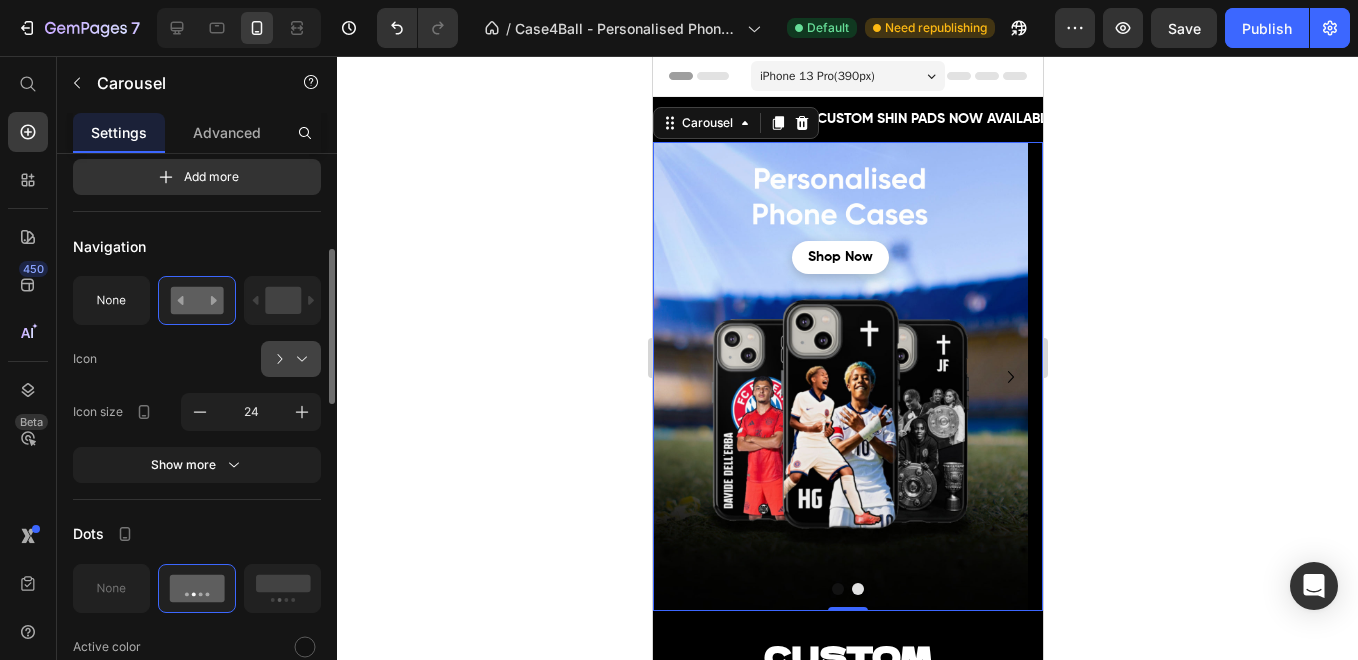 click at bounding box center (299, 359) 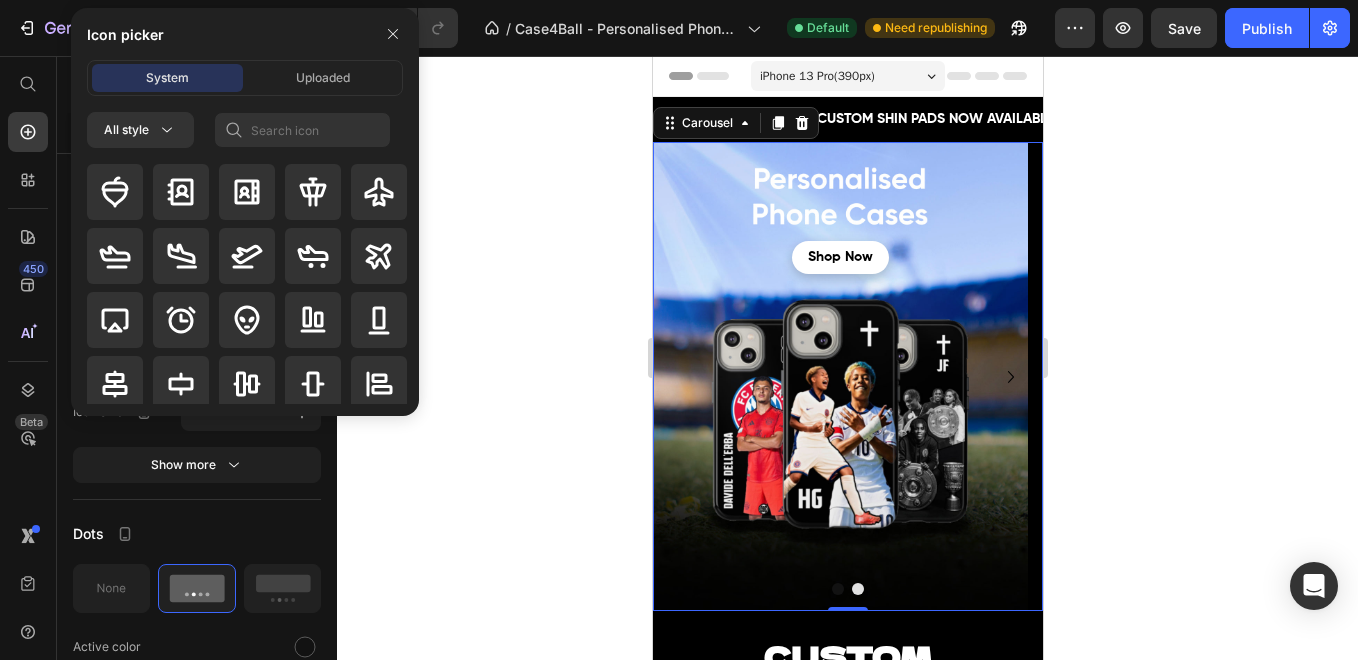 click at bounding box center [329, 435] 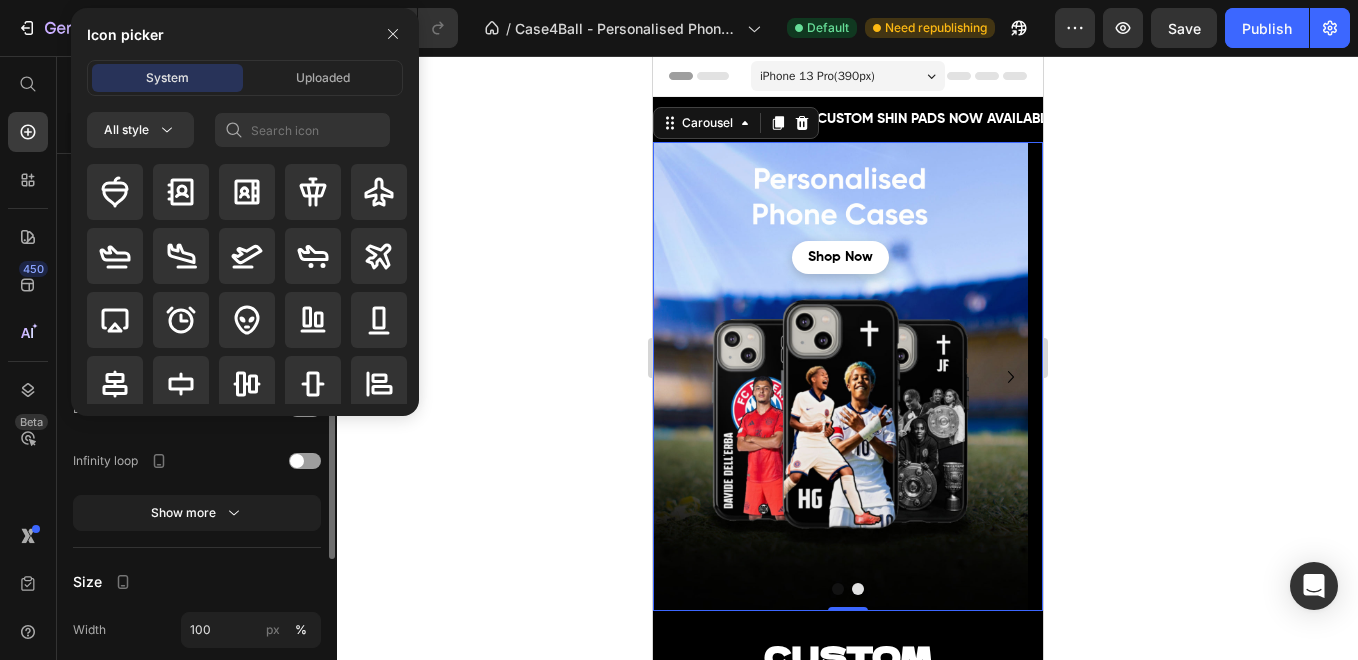 click 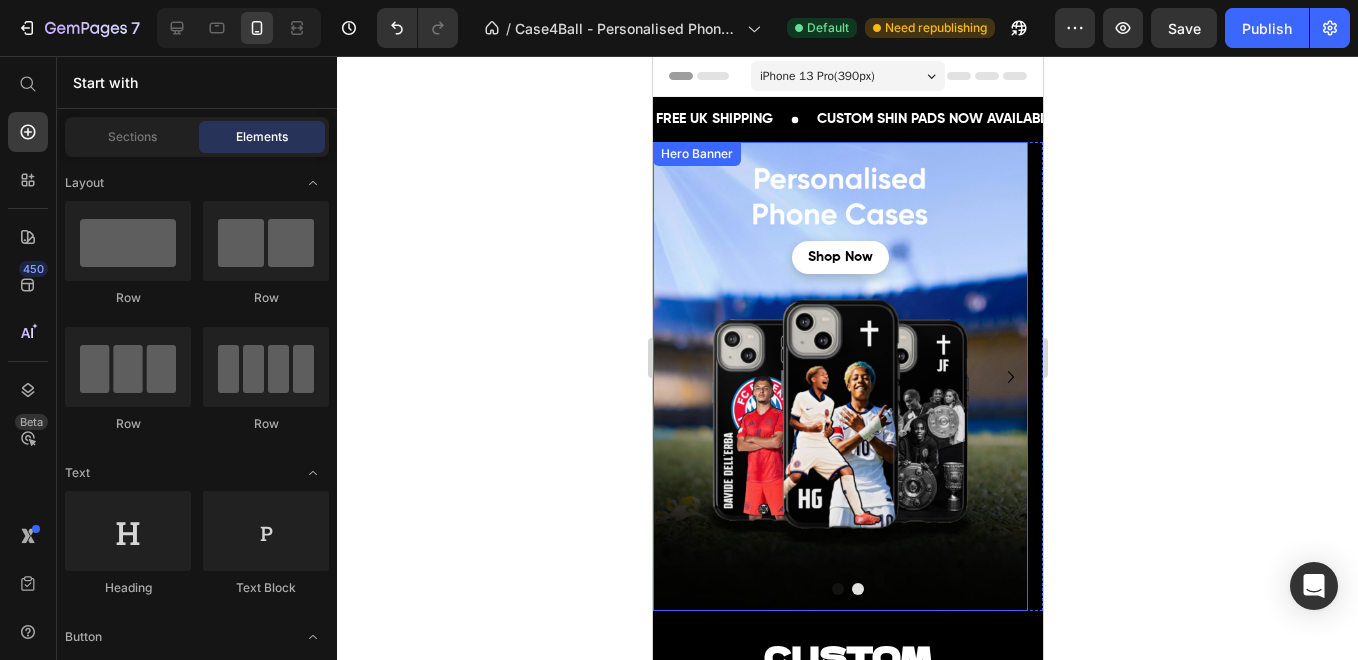 click on "Hero Banner" at bounding box center [696, 154] 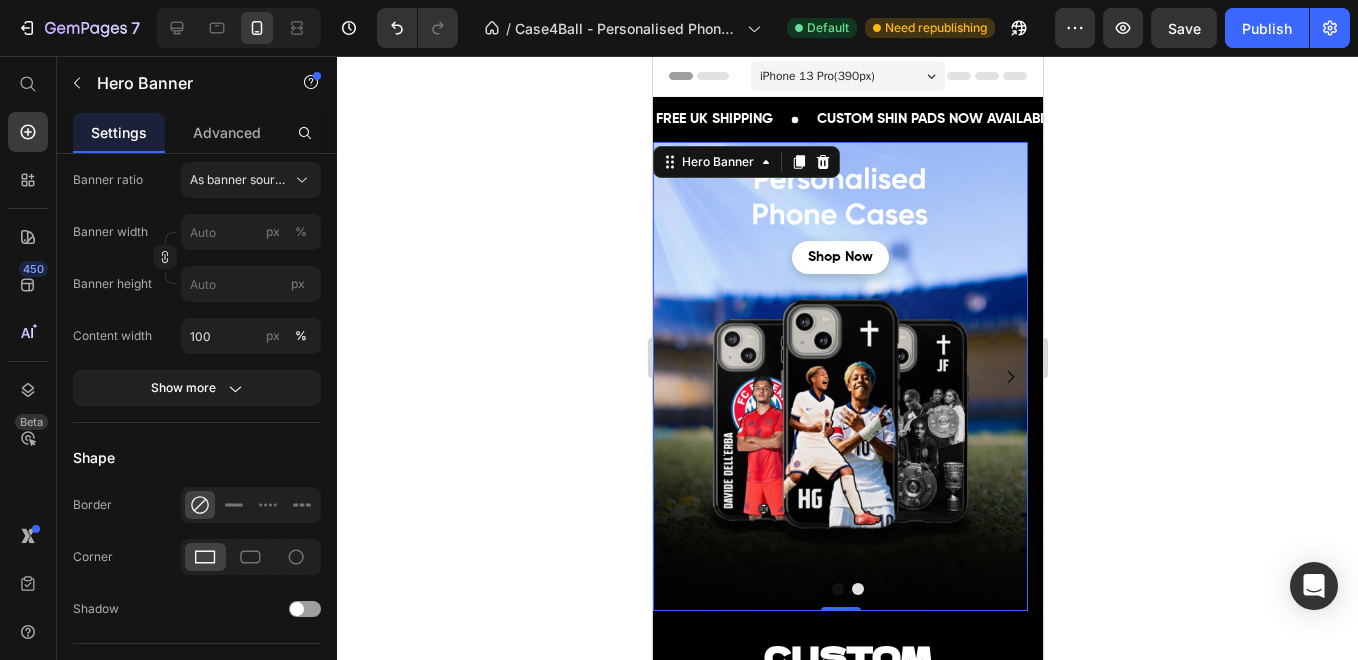 scroll, scrollTop: 0, scrollLeft: 0, axis: both 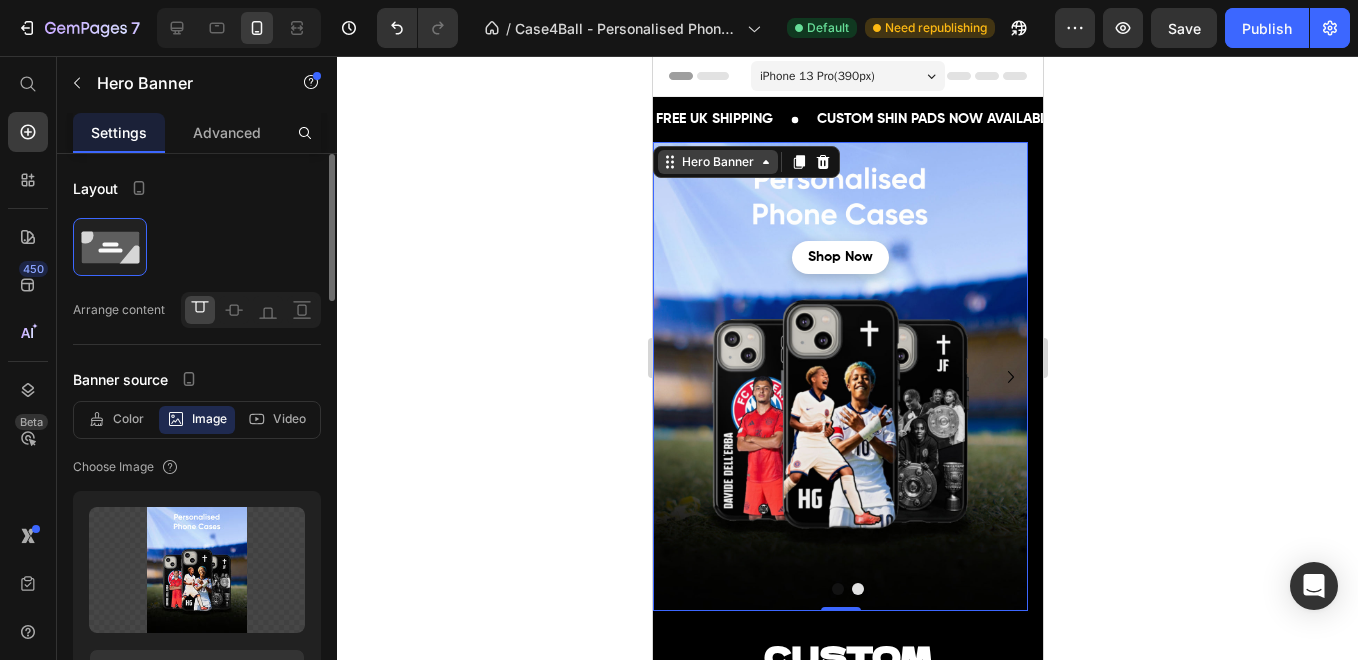 click on "Hero Banner" at bounding box center [717, 162] 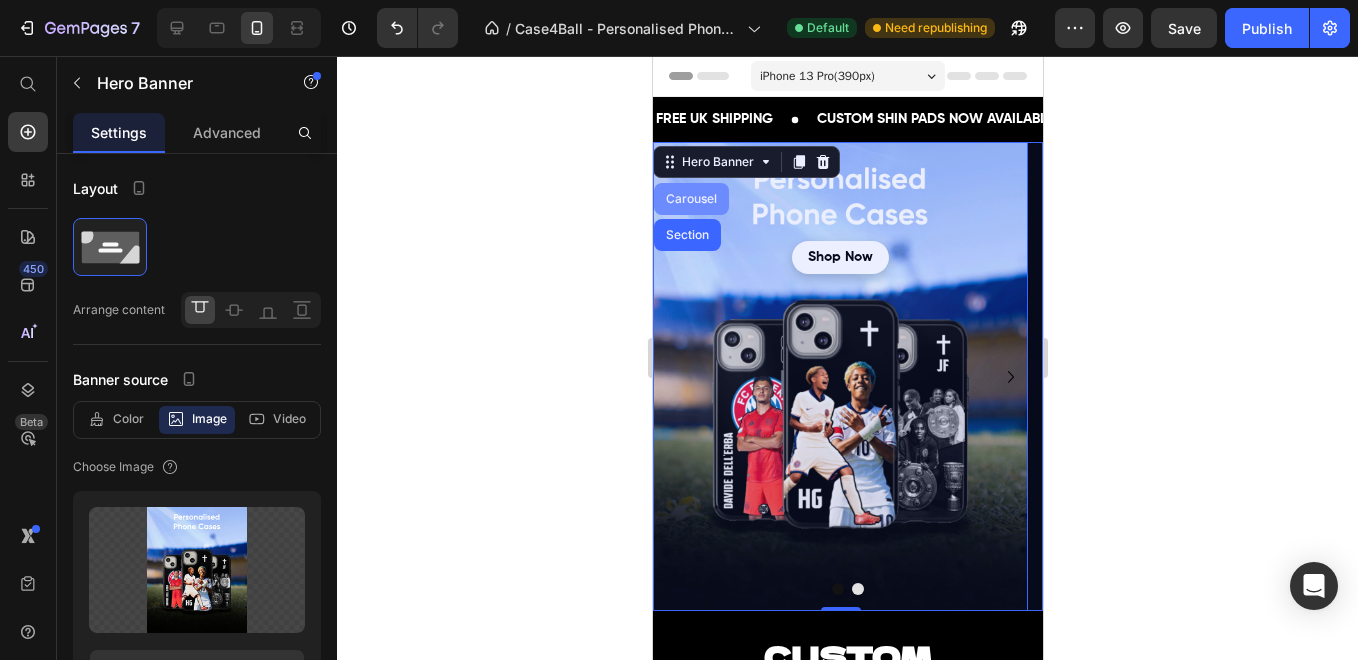click on "Carousel" at bounding box center (690, 199) 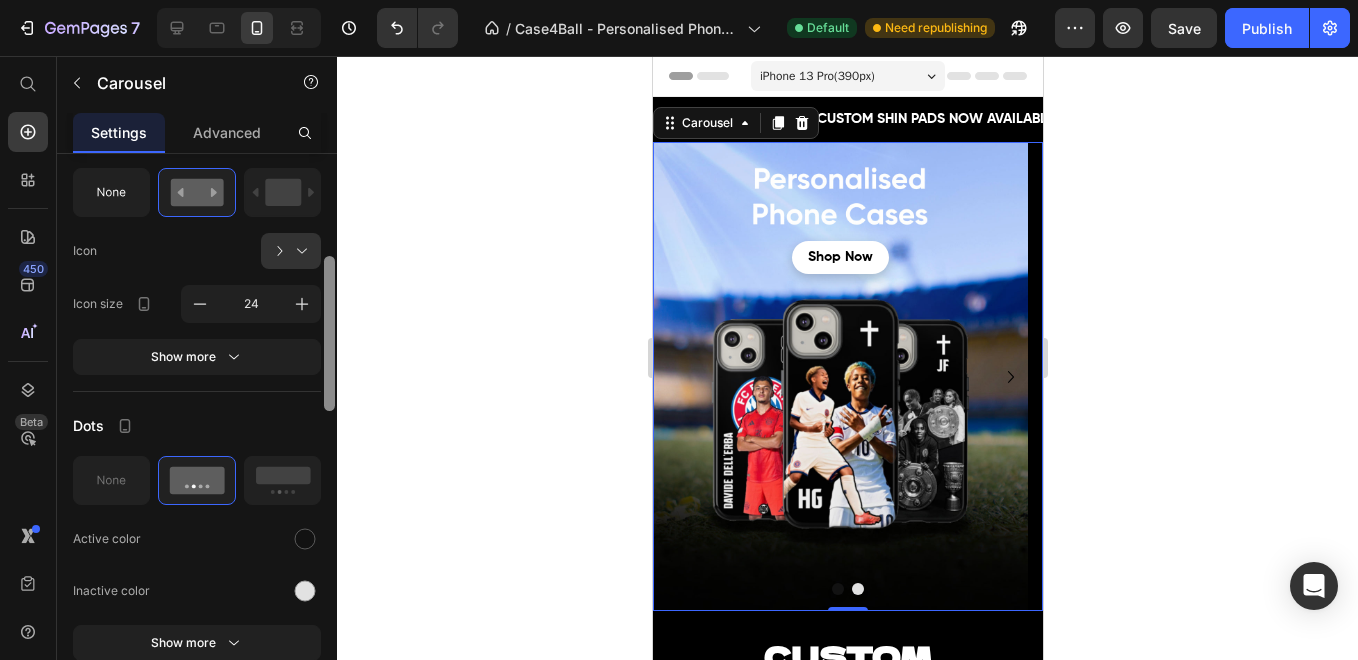 scroll, scrollTop: 532, scrollLeft: 0, axis: vertical 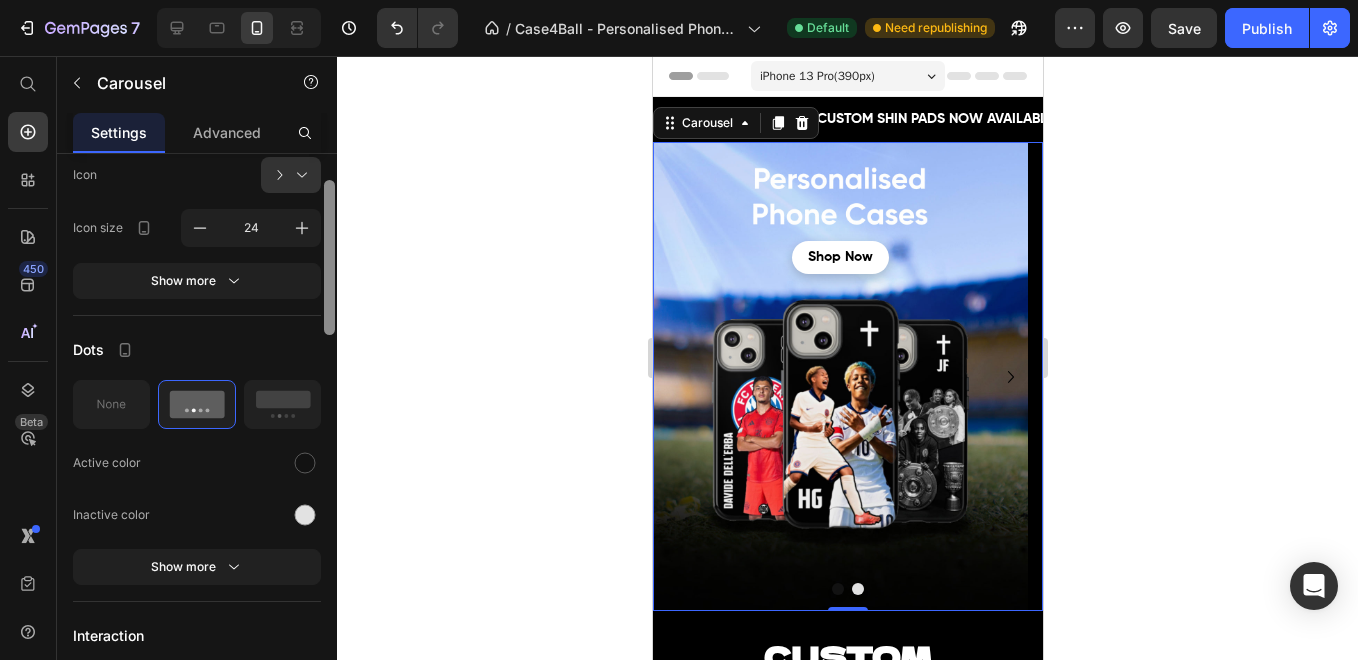 drag, startPoint x: 327, startPoint y: 297, endPoint x: 324, endPoint y: 444, distance: 147.03061 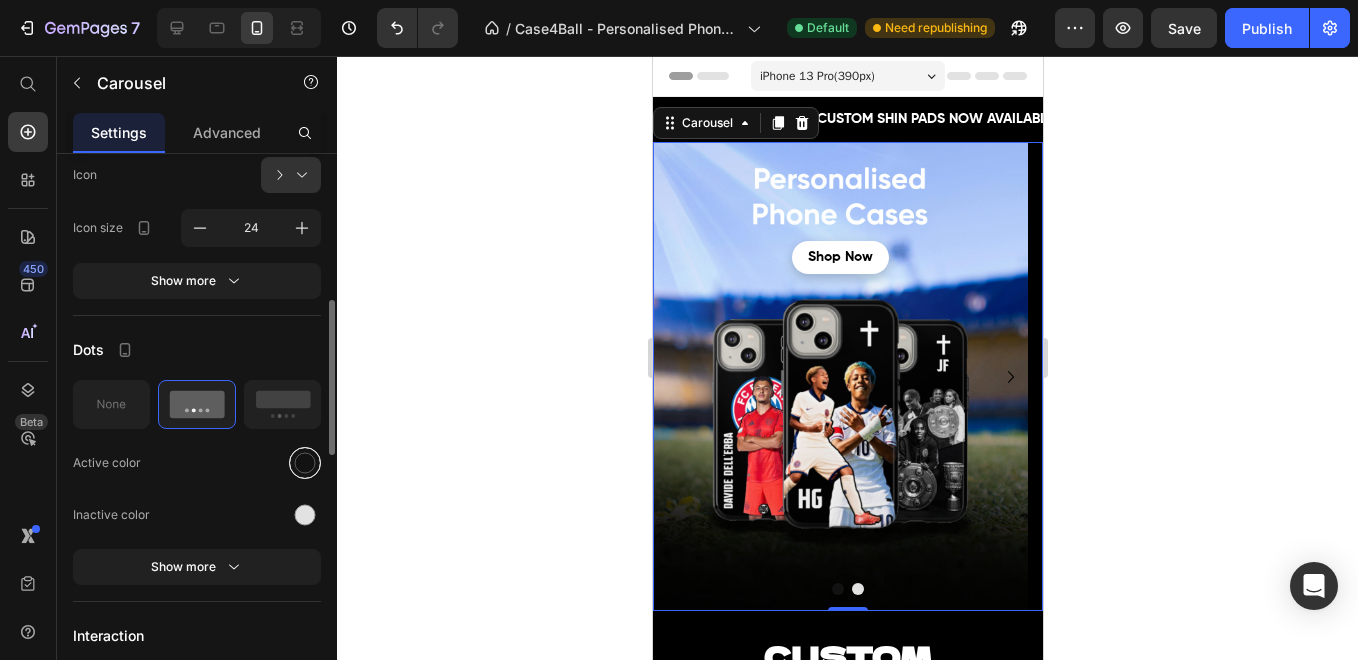 click at bounding box center [305, 463] 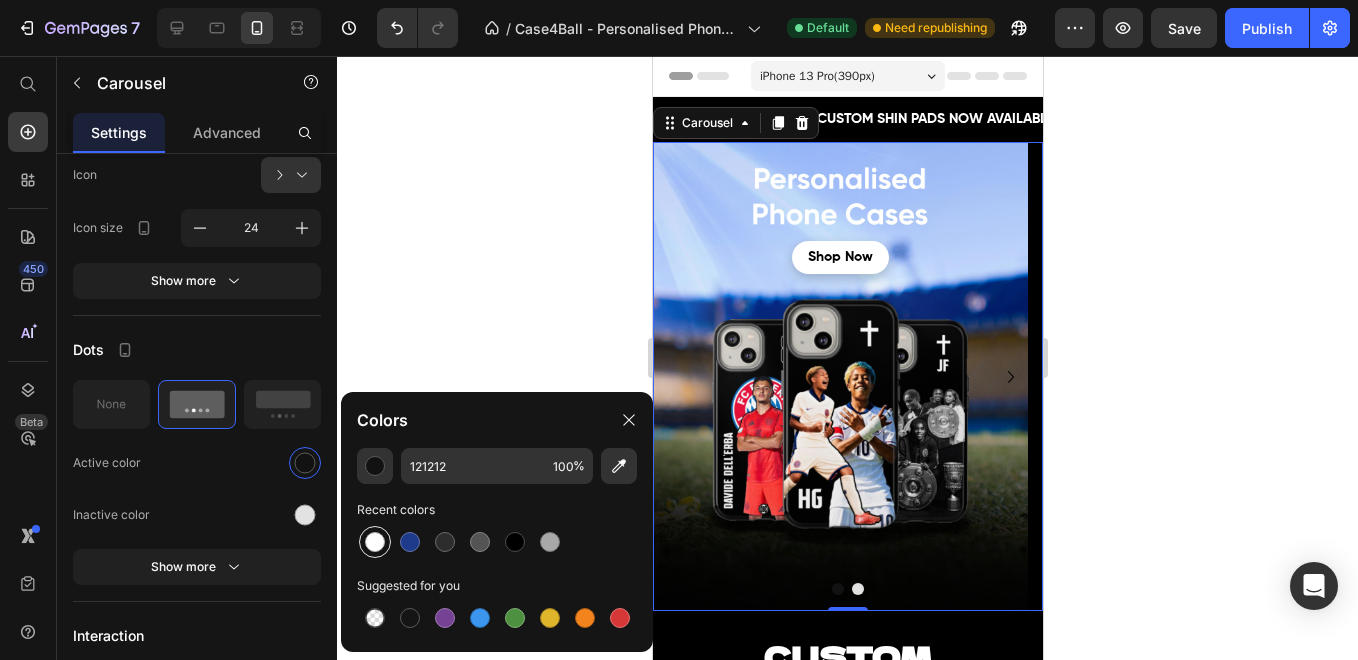 click at bounding box center (375, 542) 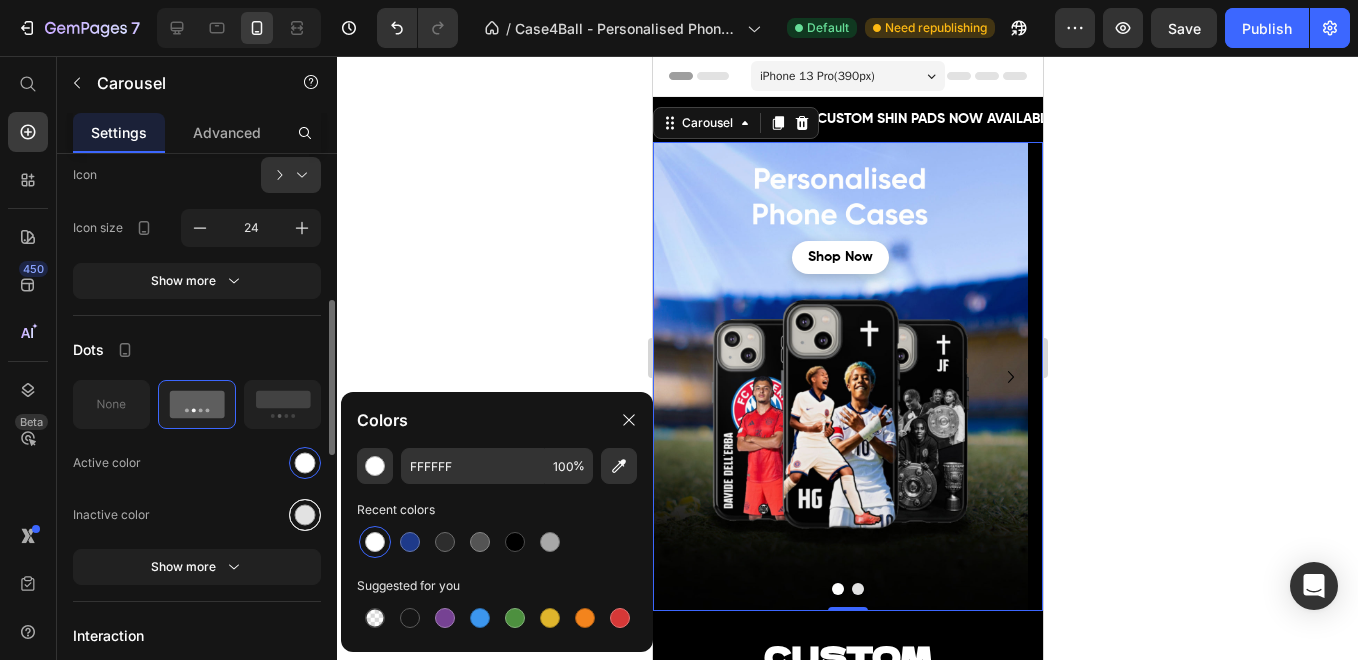 click at bounding box center [305, 515] 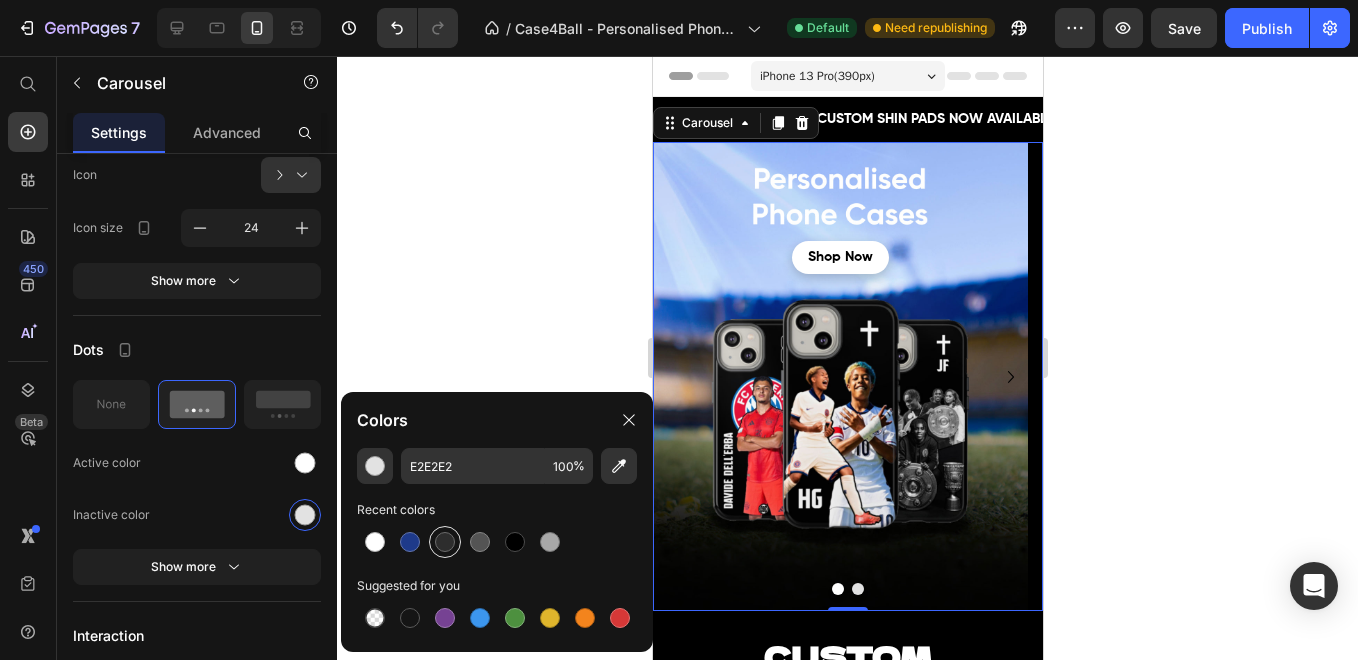 click at bounding box center (445, 542) 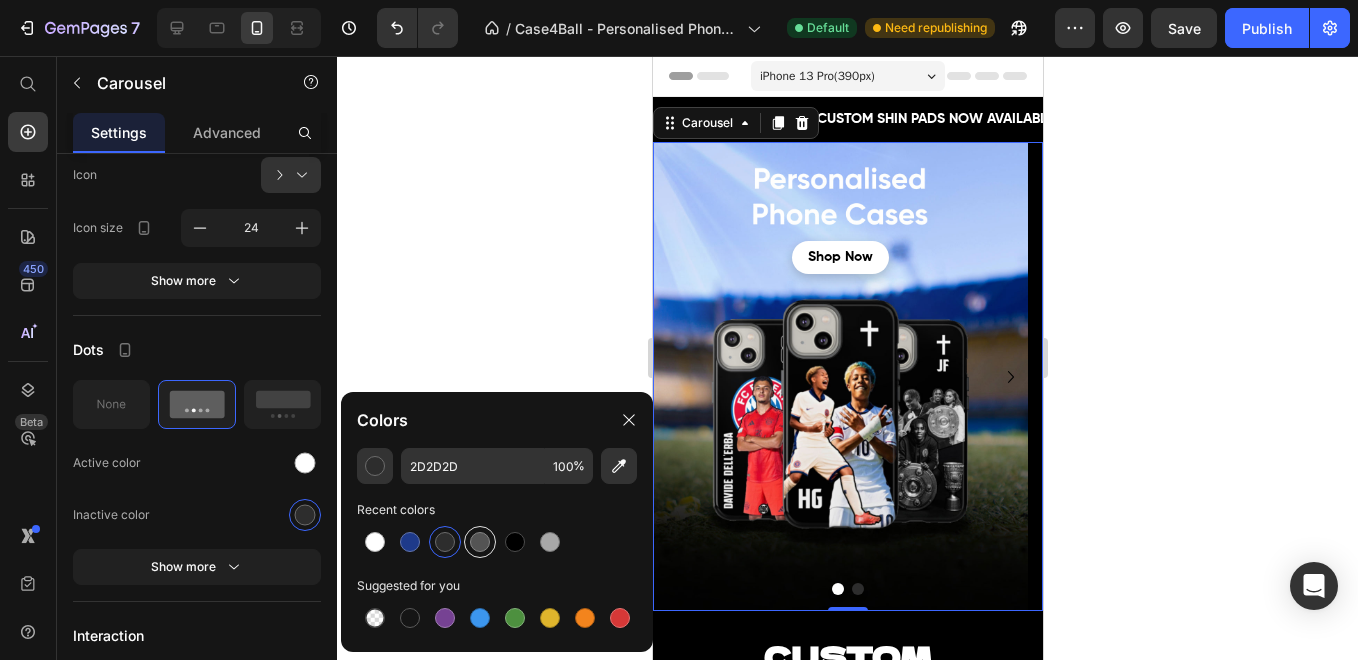click at bounding box center [480, 542] 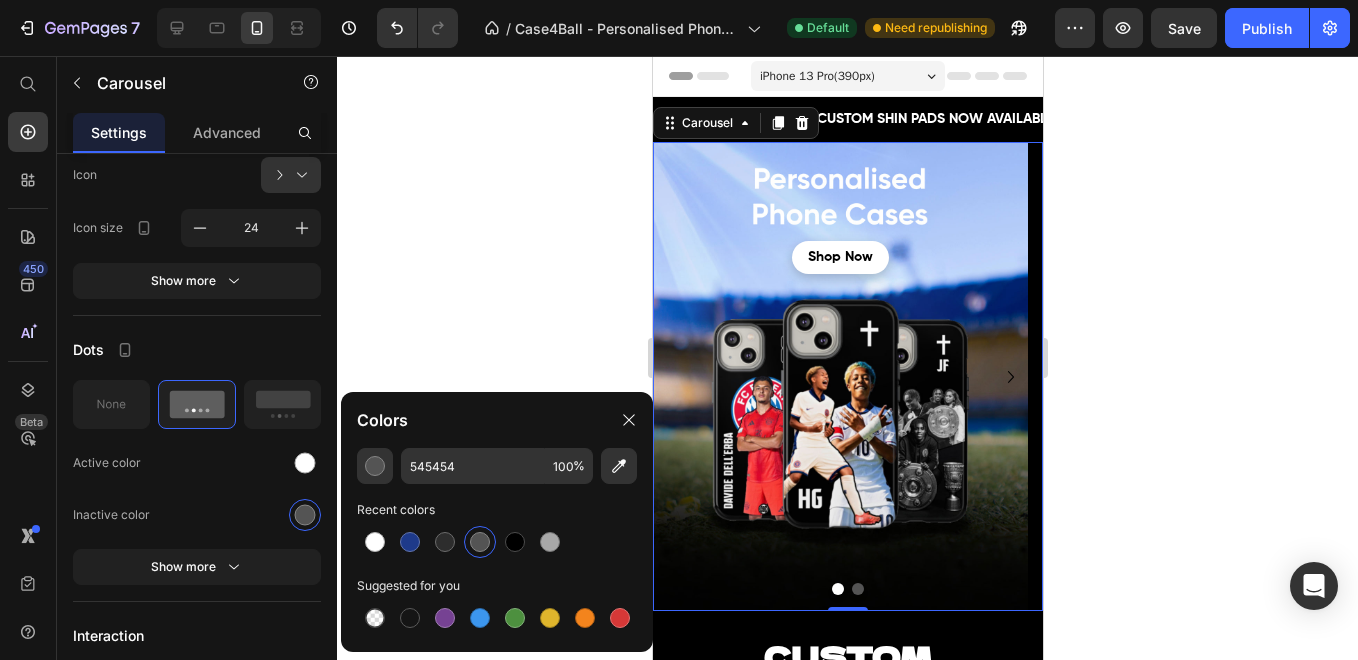 click at bounding box center [445, 542] 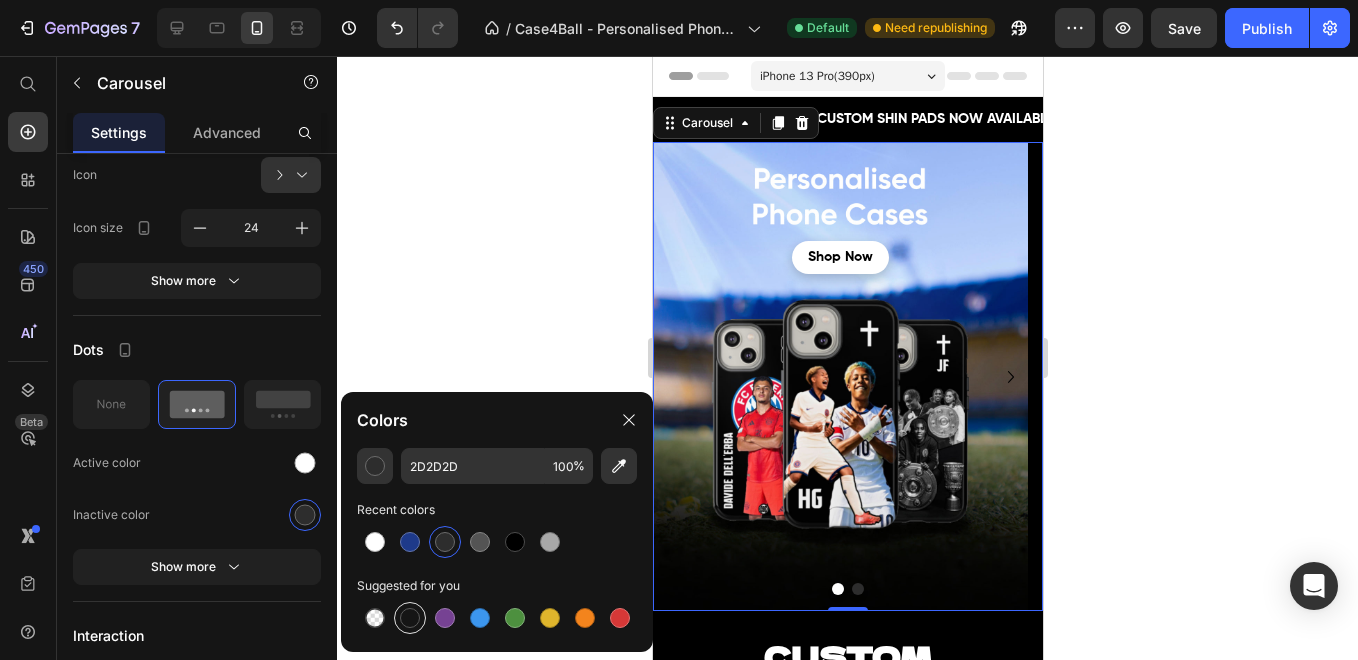 click at bounding box center (410, 618) 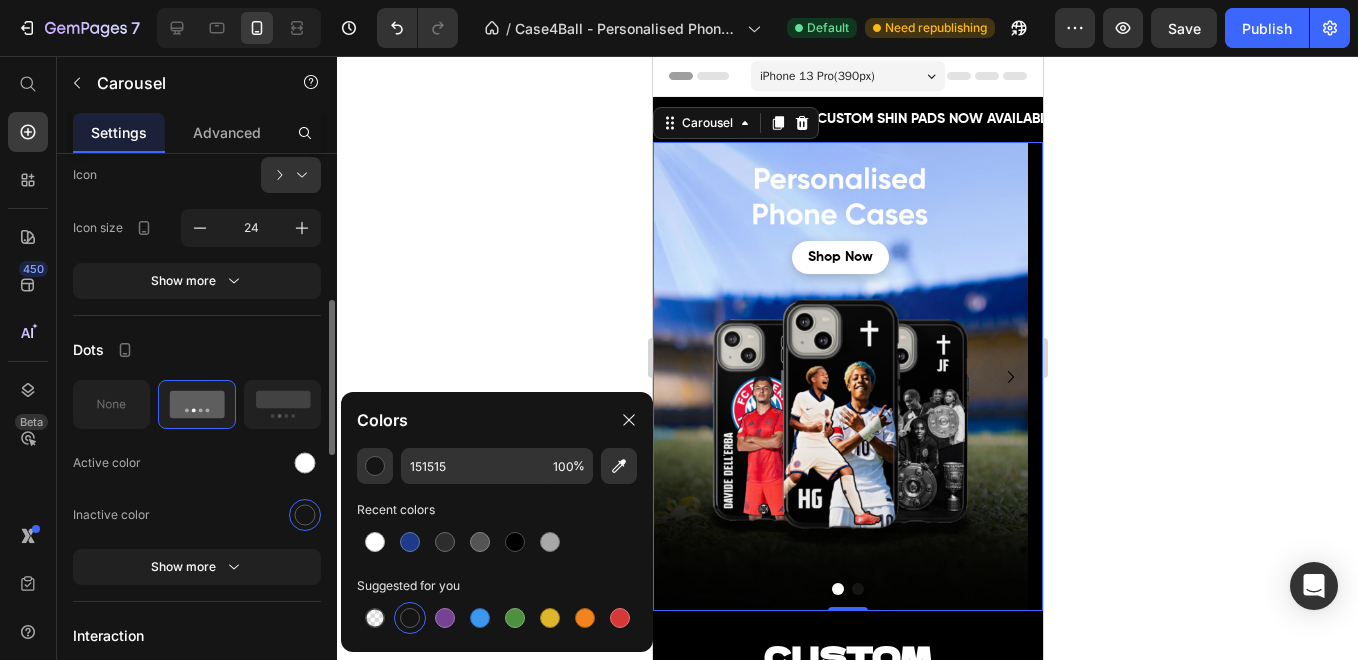click on "Dots" at bounding box center (197, 350) 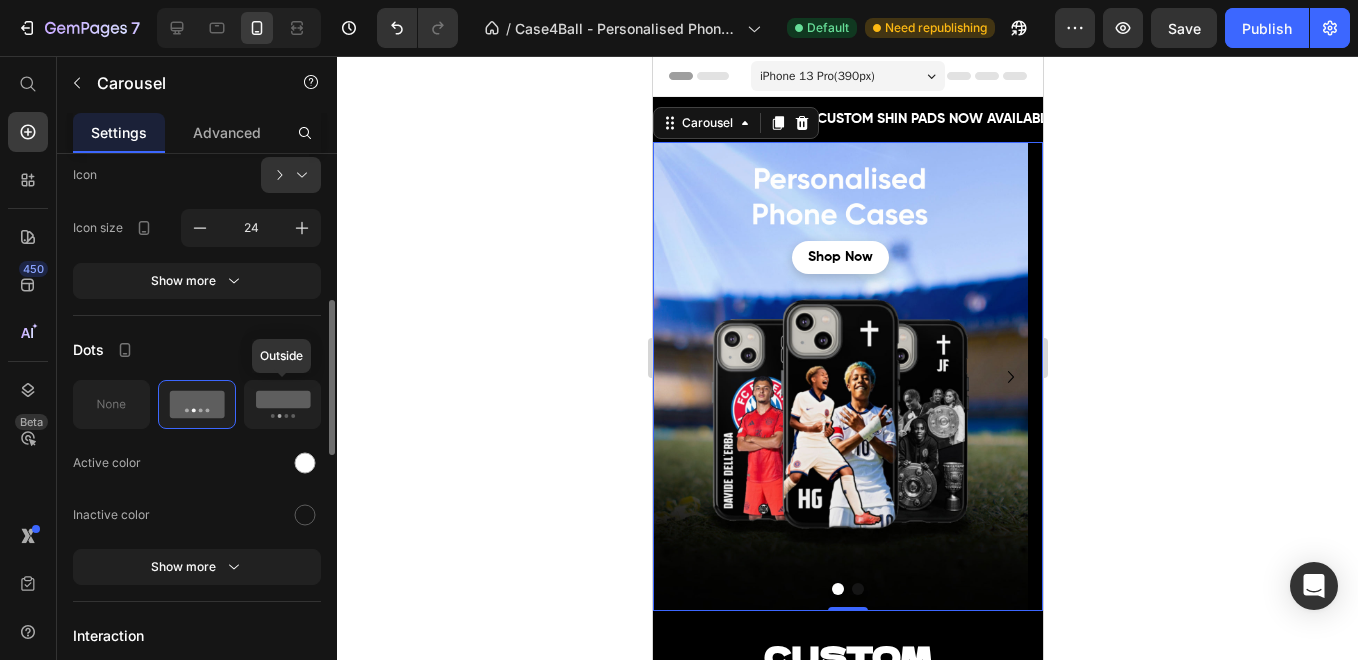 click 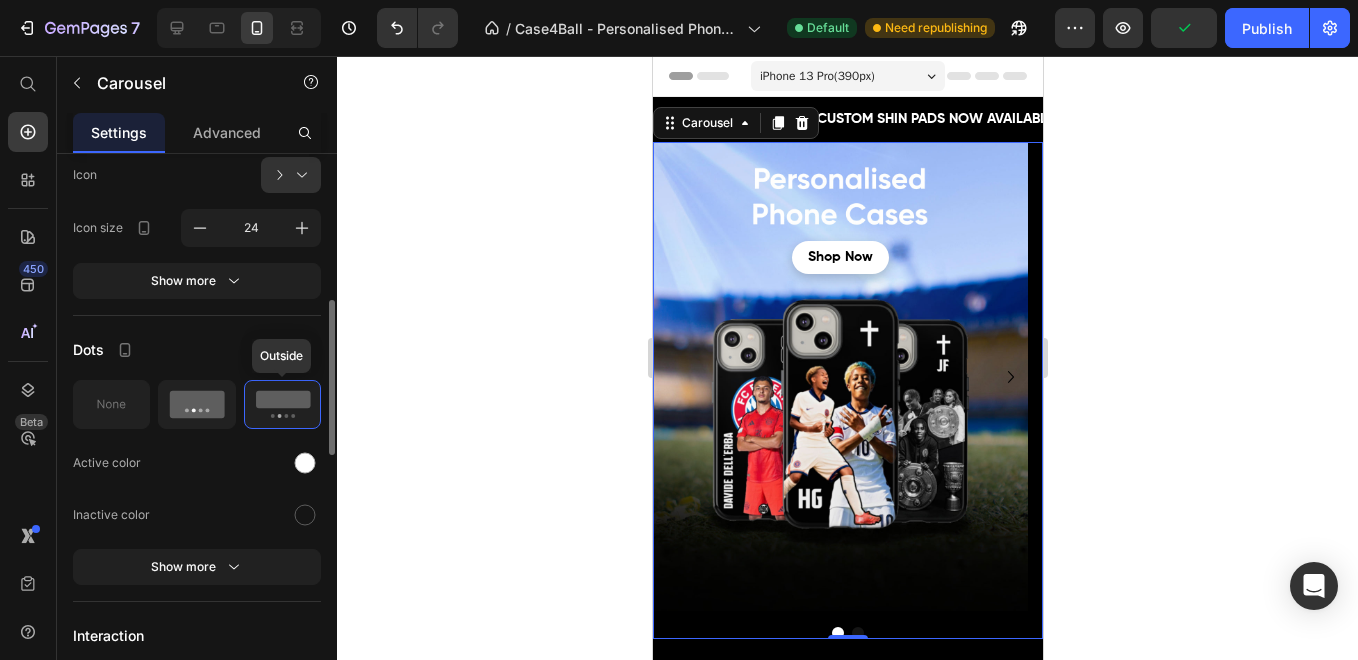 click 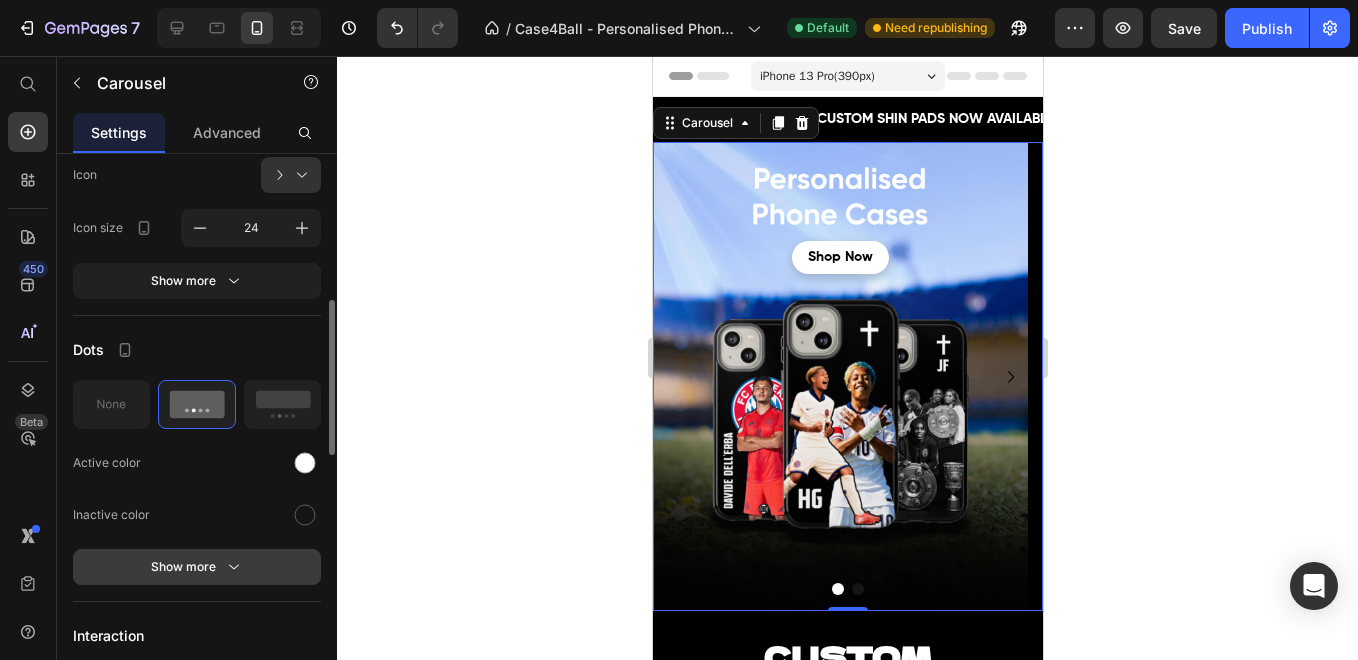 click on "Show more" at bounding box center [197, 567] 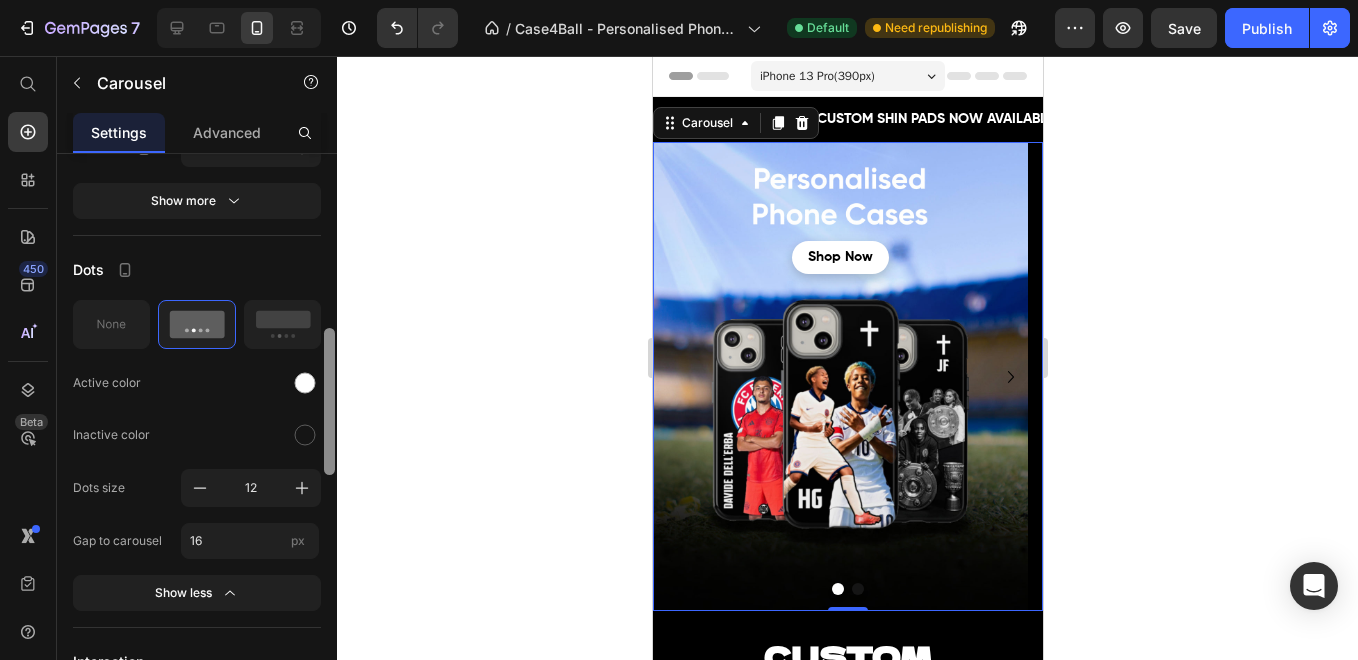 scroll, scrollTop: 634, scrollLeft: 0, axis: vertical 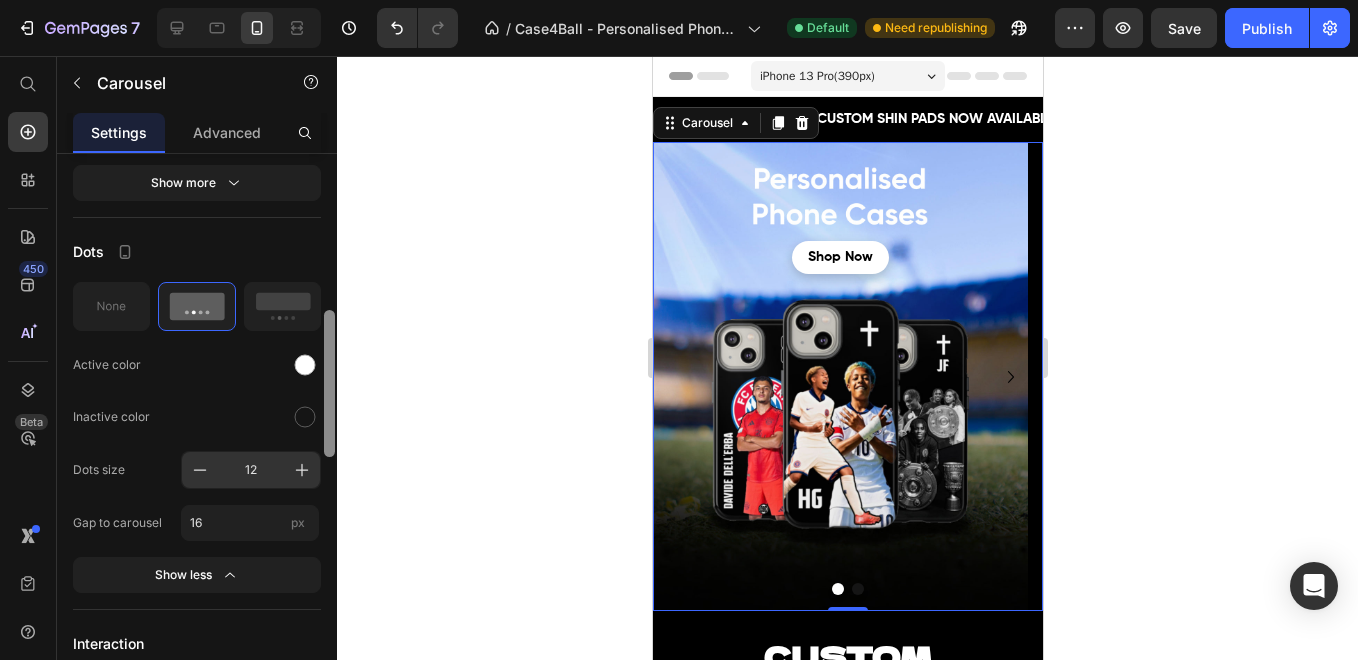 drag, startPoint x: 326, startPoint y: 425, endPoint x: 279, endPoint y: 482, distance: 73.87828 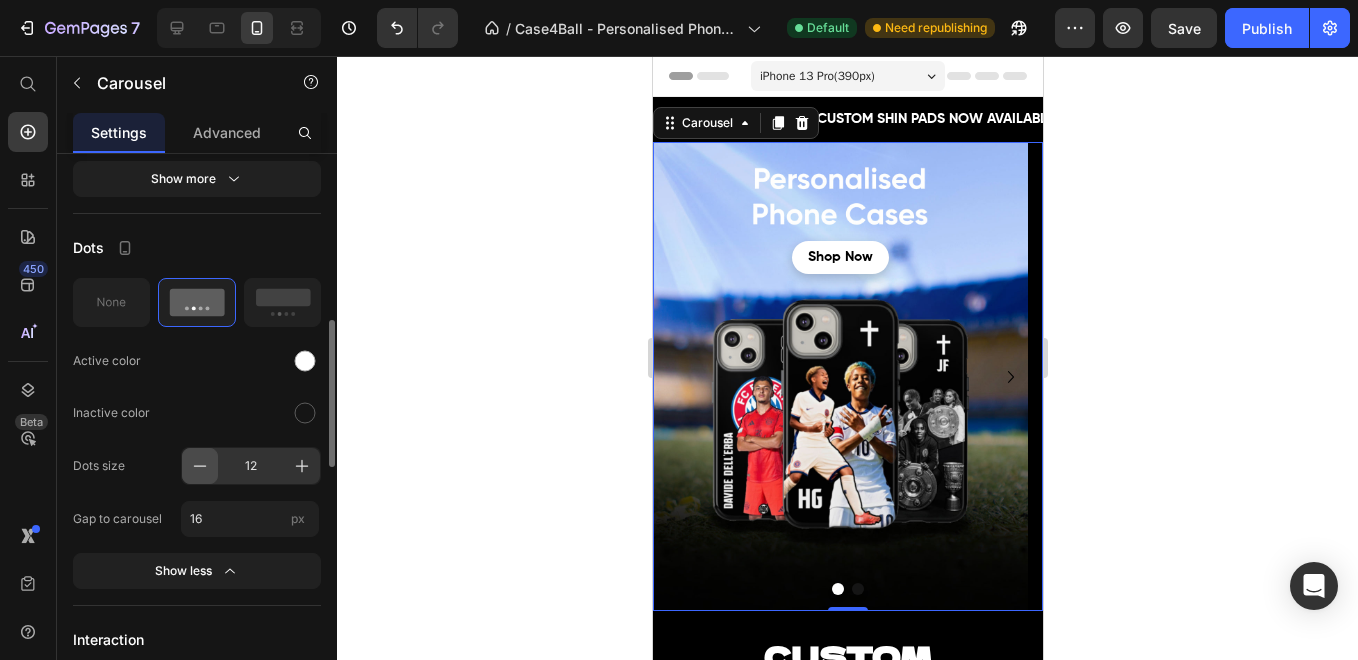 click at bounding box center [200, 466] 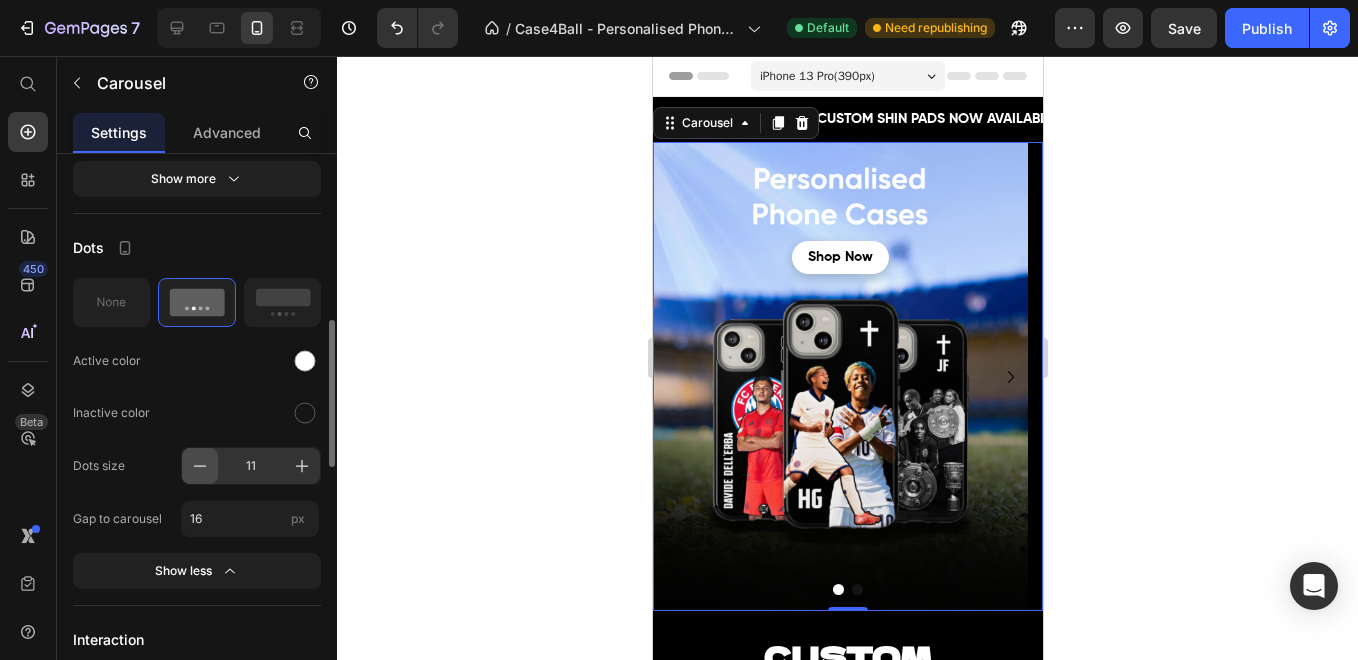 click at bounding box center (200, 466) 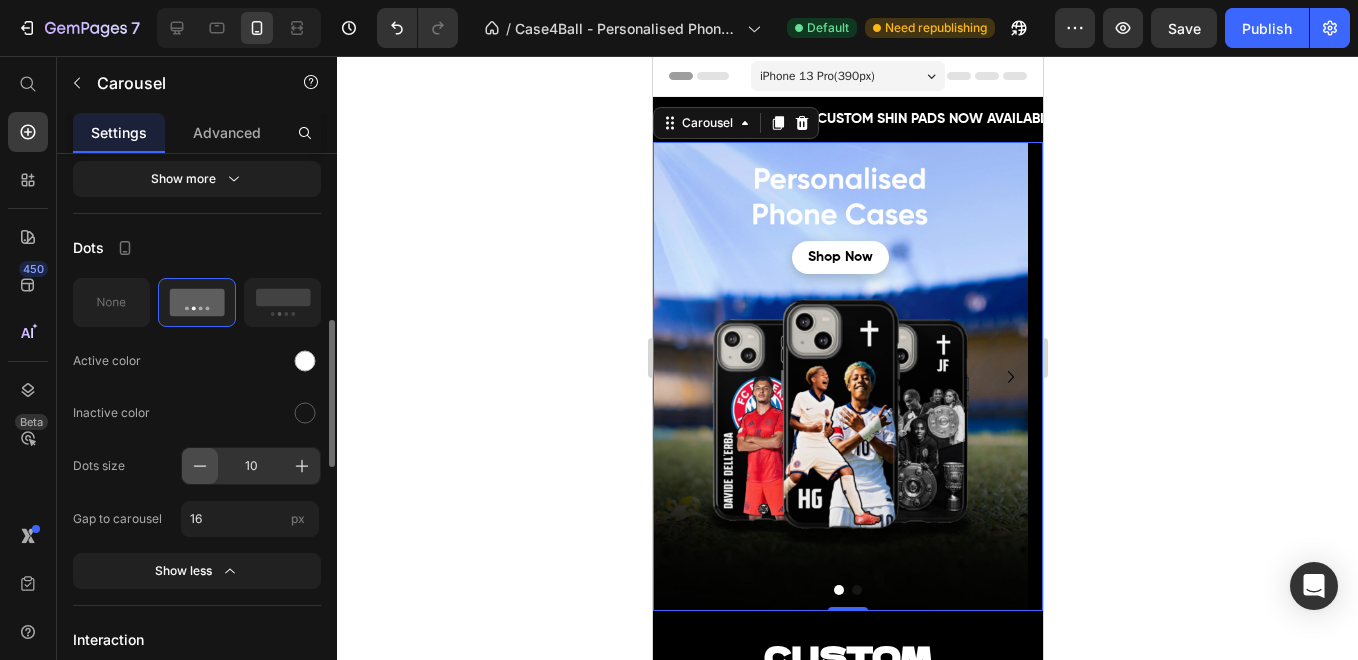 click at bounding box center (200, 466) 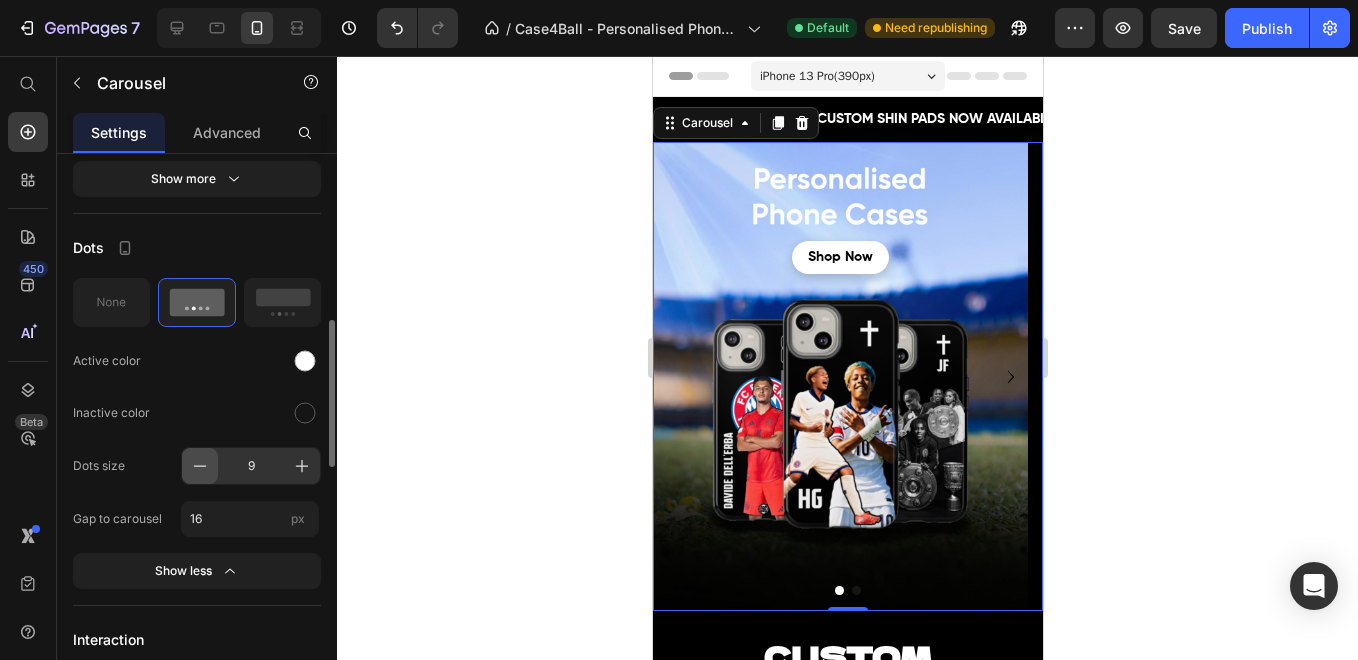 click at bounding box center [200, 466] 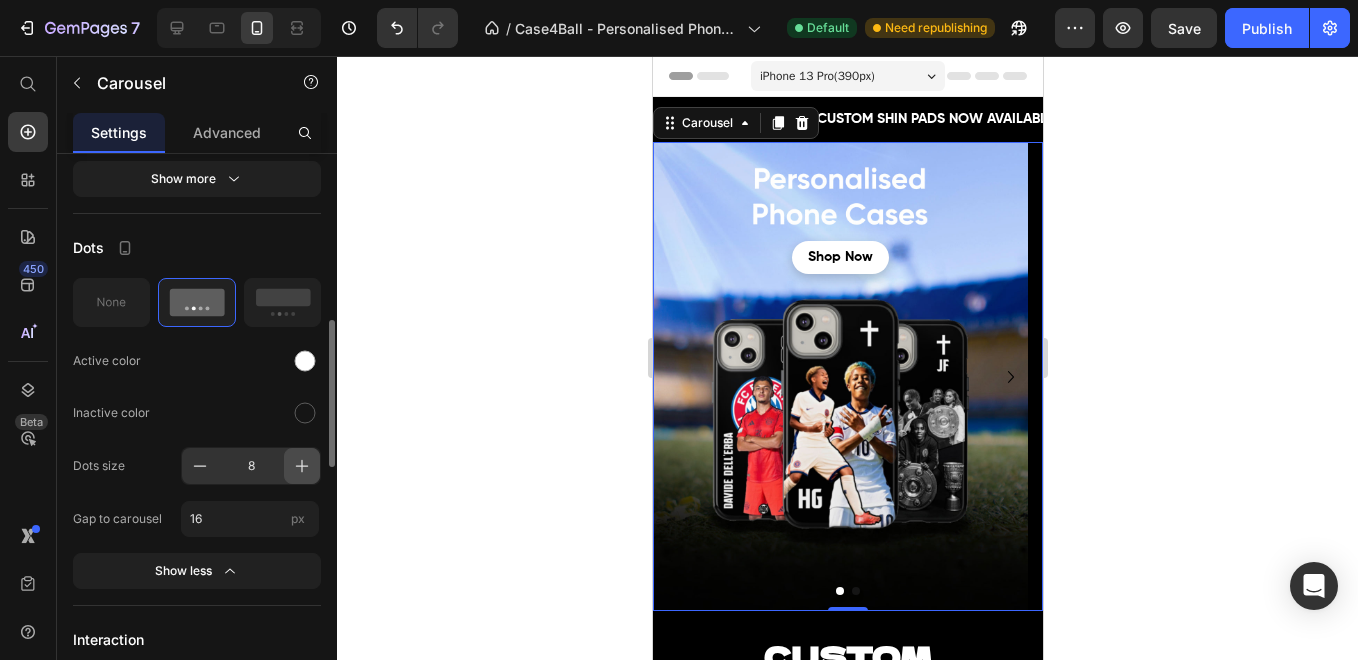 click 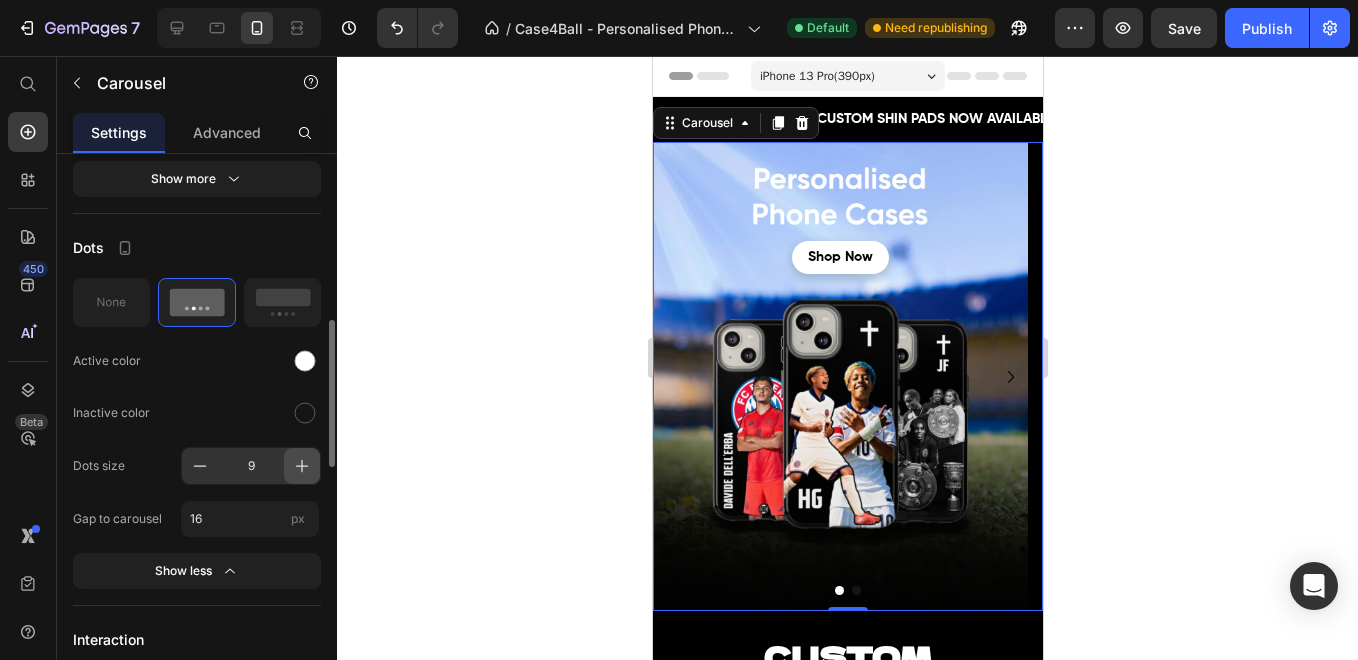 click 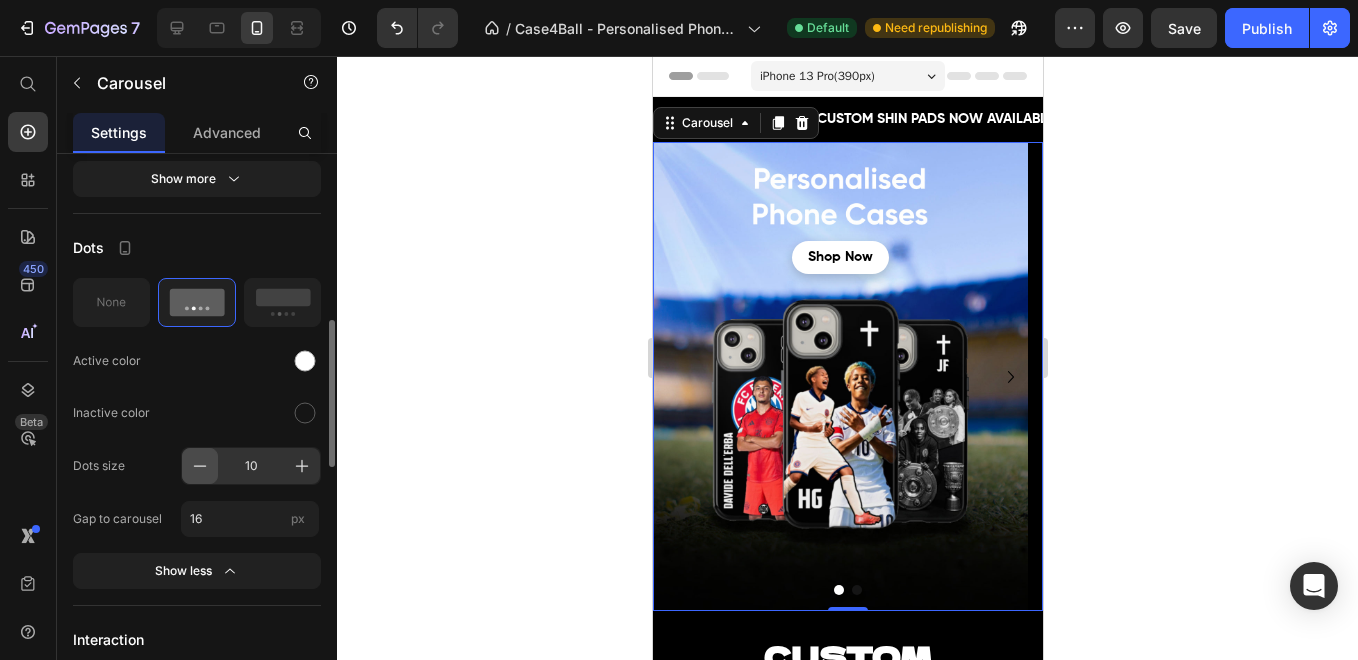 click at bounding box center [200, 466] 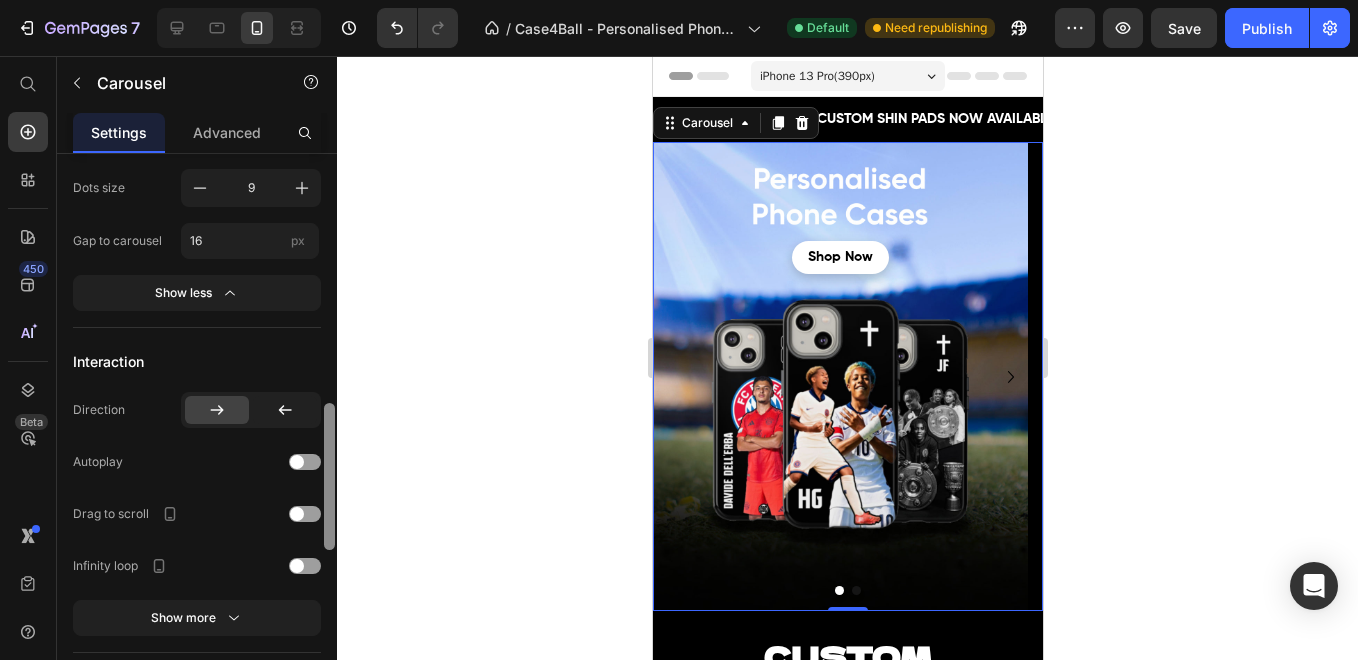 scroll, scrollTop: 924, scrollLeft: 0, axis: vertical 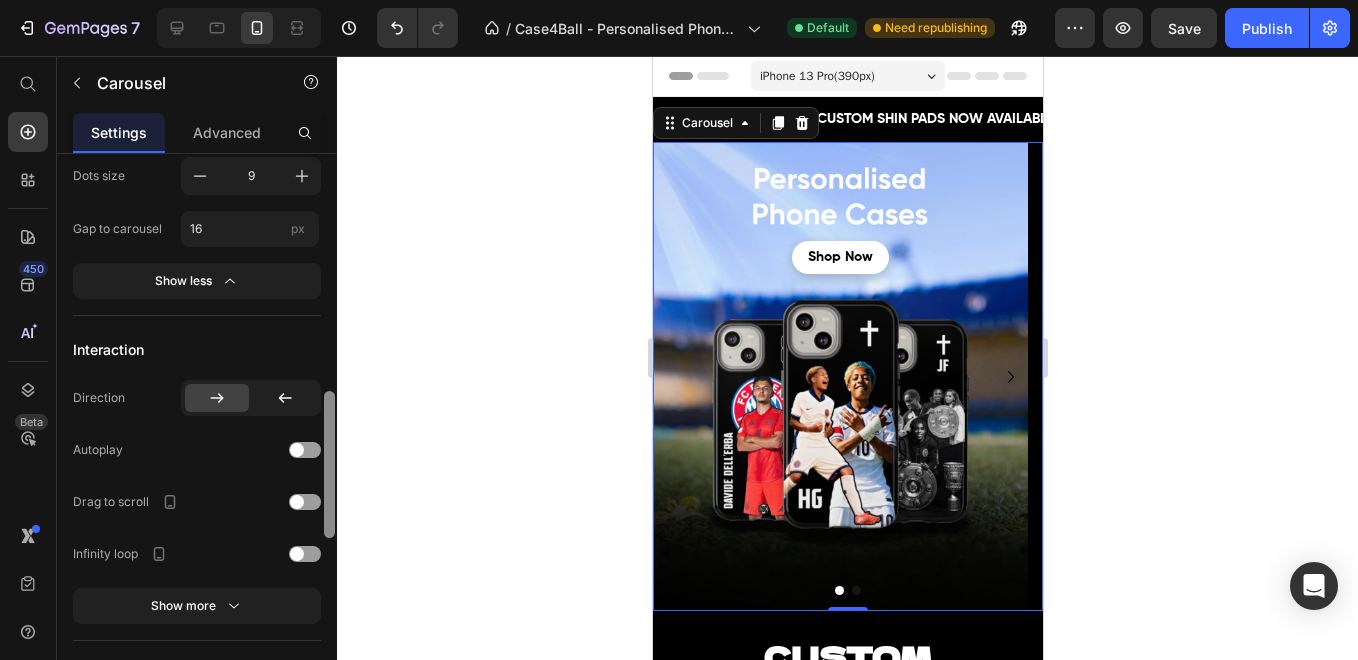 drag, startPoint x: 325, startPoint y: 408, endPoint x: 326, endPoint y: 484, distance: 76.00658 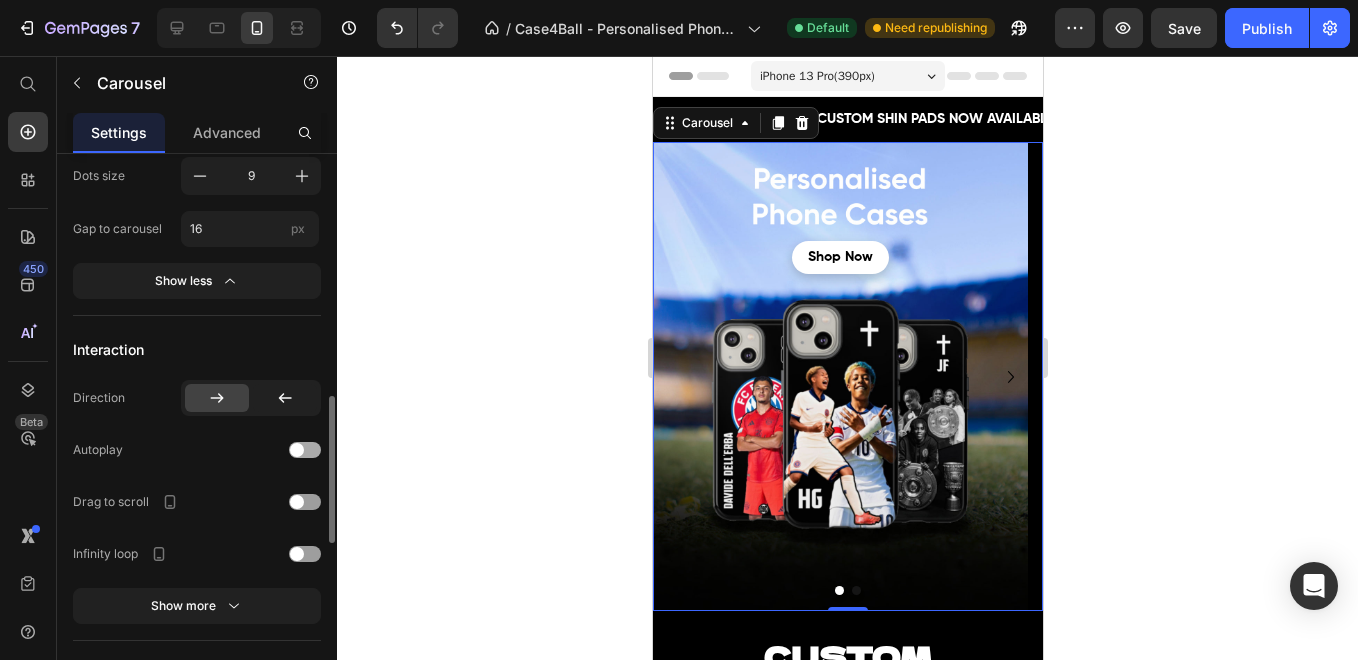 click at bounding box center (305, 450) 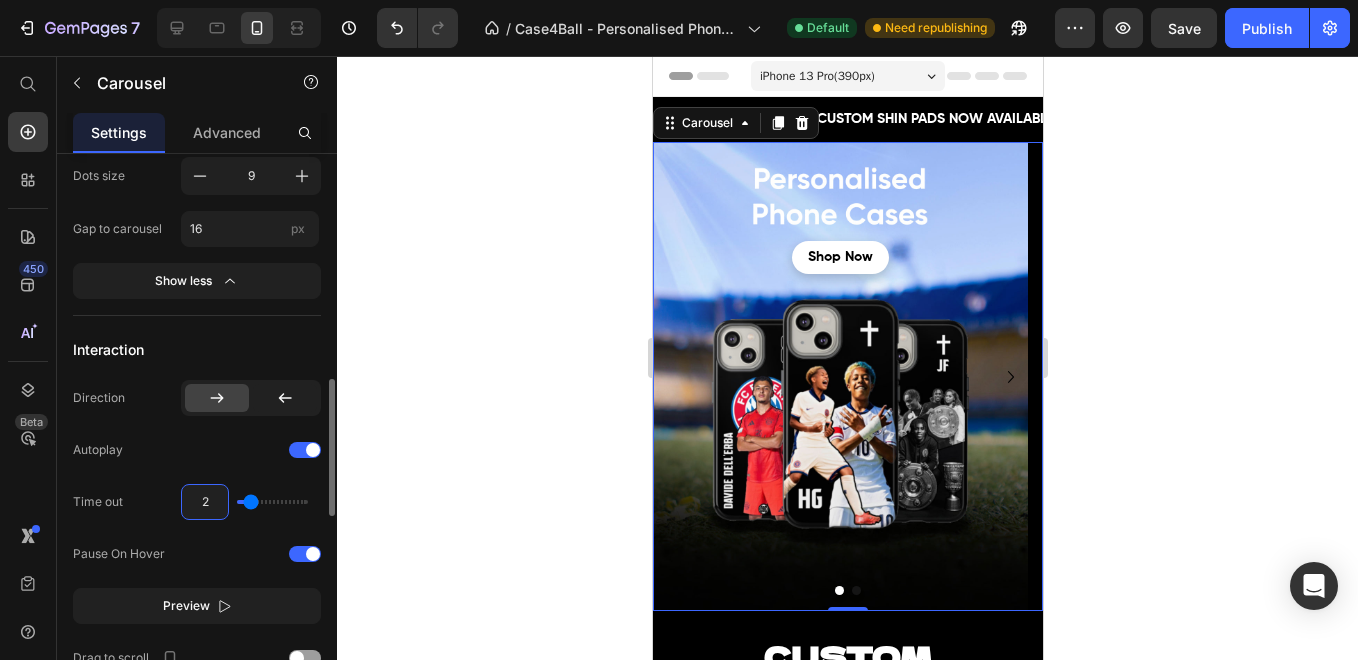 click on "2" at bounding box center [205, 502] 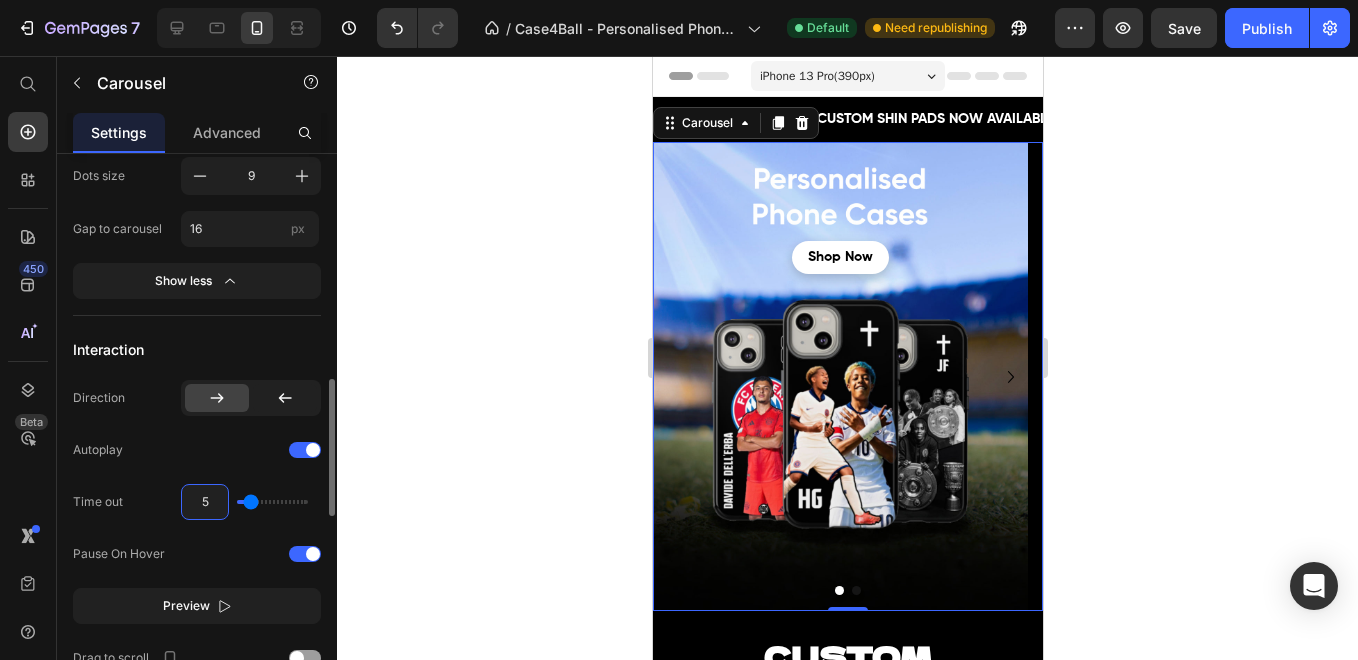 type on "5" 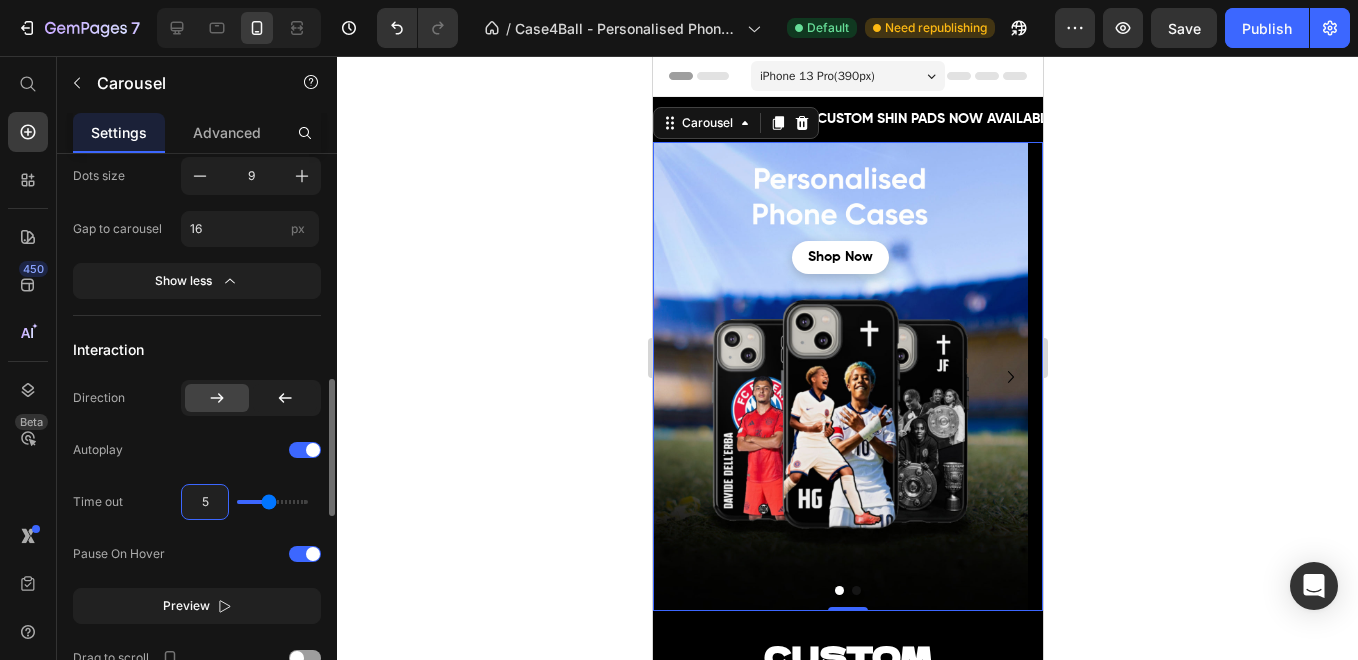 type on "5" 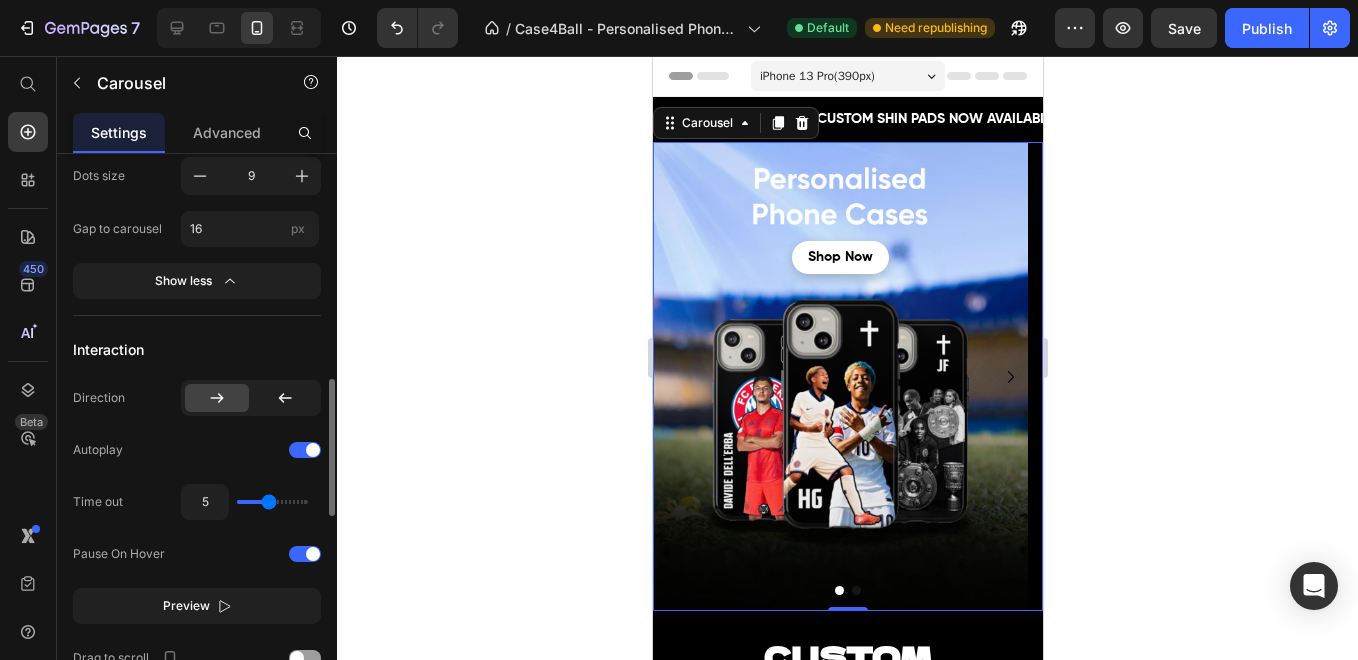 click on "Display Item management Slide 1 Slide 1 Slide 2 Slide 2 Add more Navigation Icon
Icon size 24 Show more Dots Active color Inactive color Dots size 9 Gap to carousel 16 px Show less Interaction Direction
Autoplay Time out 5 Pause On Hover Preview Drag to scroll Infinity loop Show more Size Width 100 px % Height Auto px Show more Shape Border Corner Shadow Background  Color  Align" at bounding box center [197, 333] 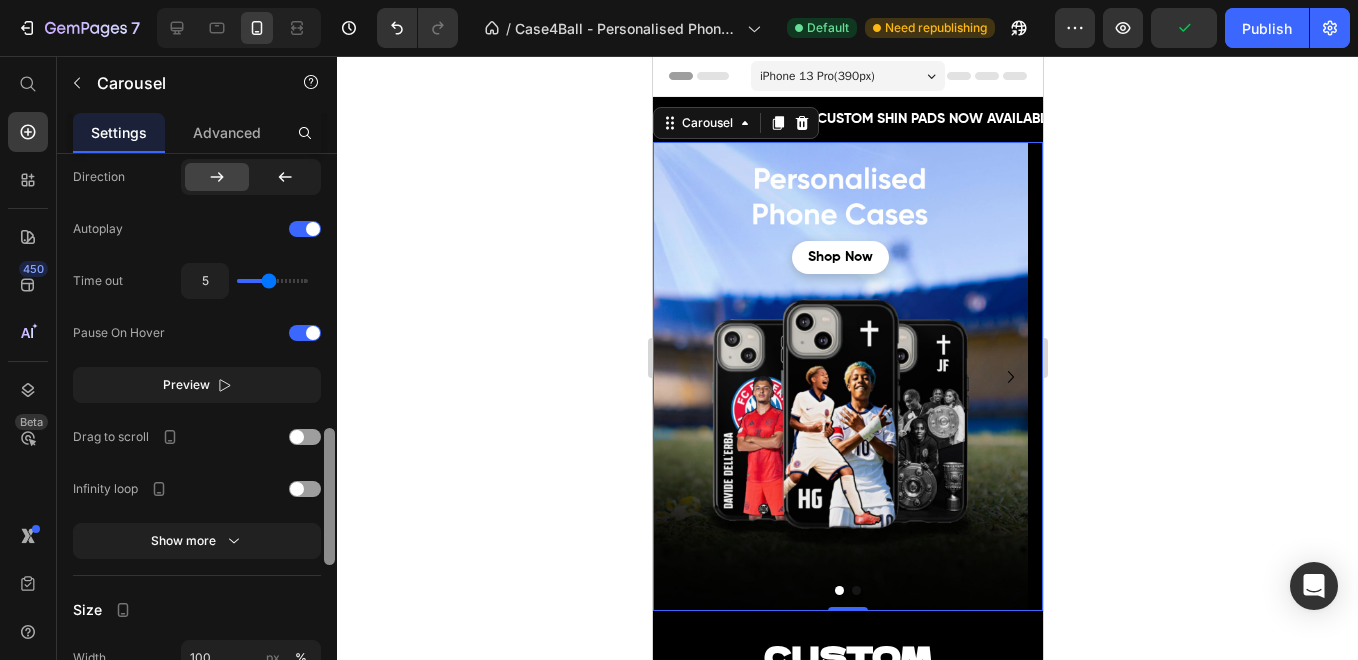 scroll, scrollTop: 1137, scrollLeft: 0, axis: vertical 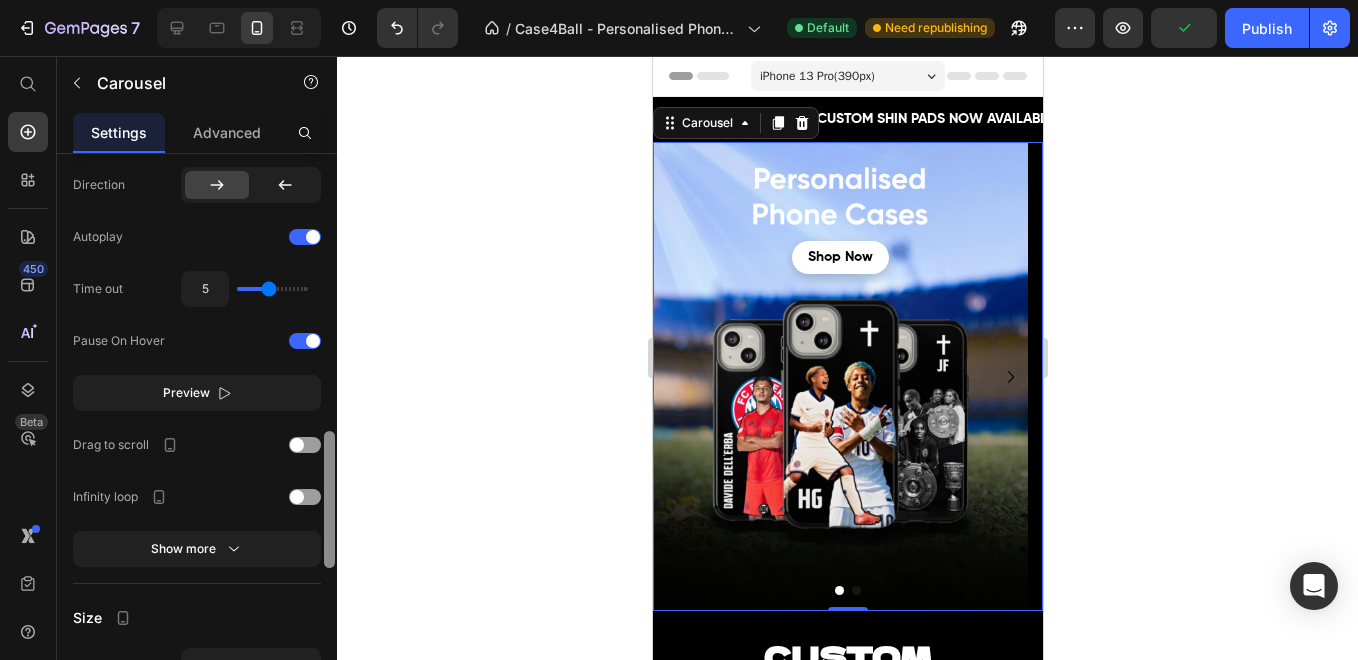 drag, startPoint x: 330, startPoint y: 416, endPoint x: 332, endPoint y: 468, distance: 52.03845 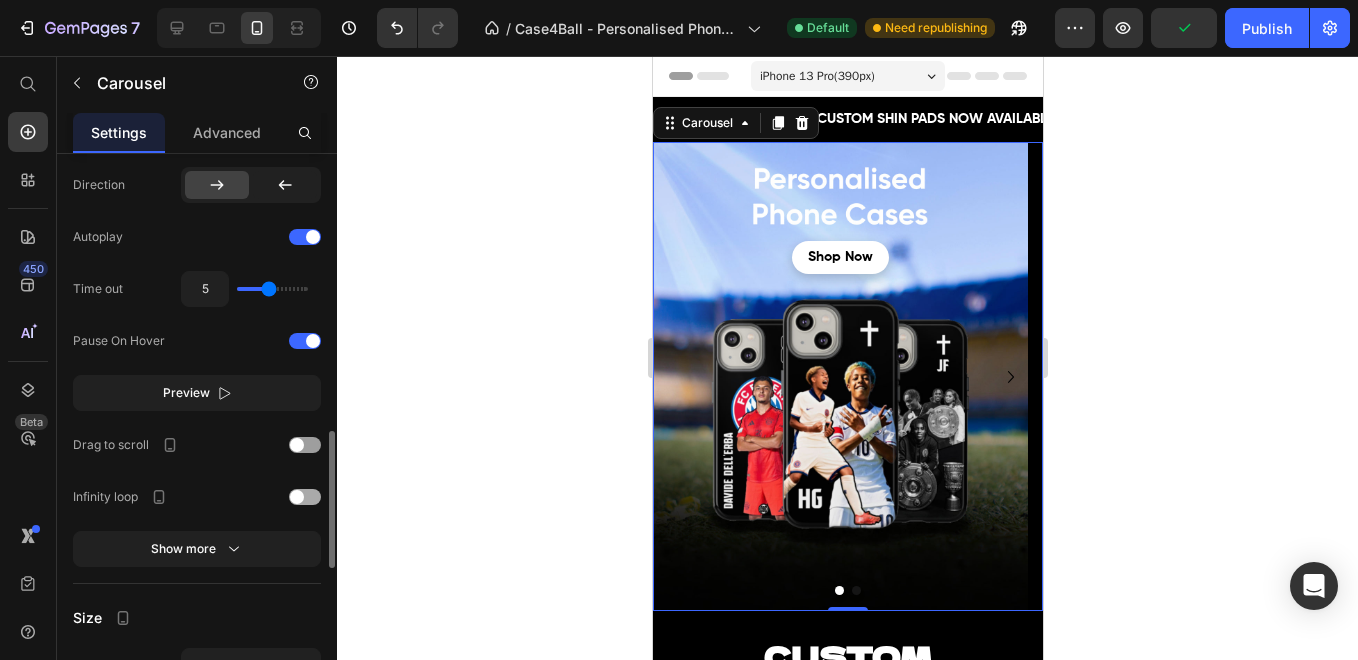 click on "Infinity loop" 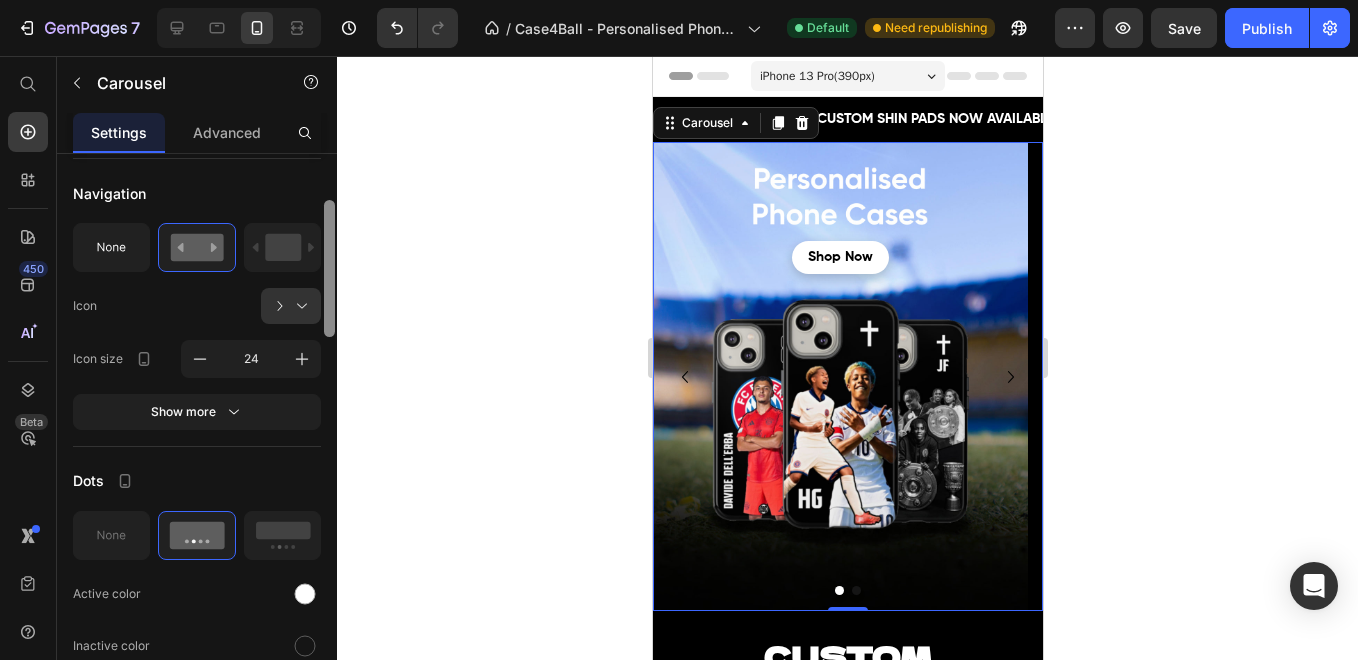 scroll, scrollTop: 356, scrollLeft: 0, axis: vertical 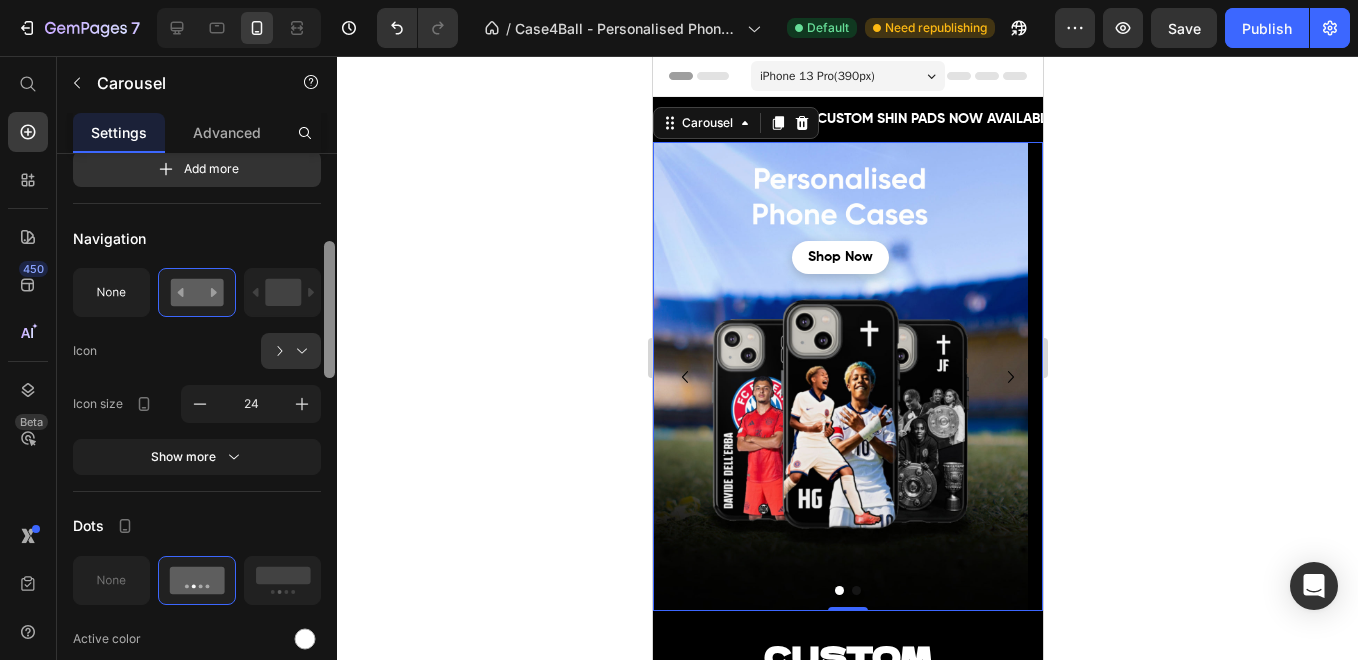 drag, startPoint x: 332, startPoint y: 503, endPoint x: 353, endPoint y: 312, distance: 192.15099 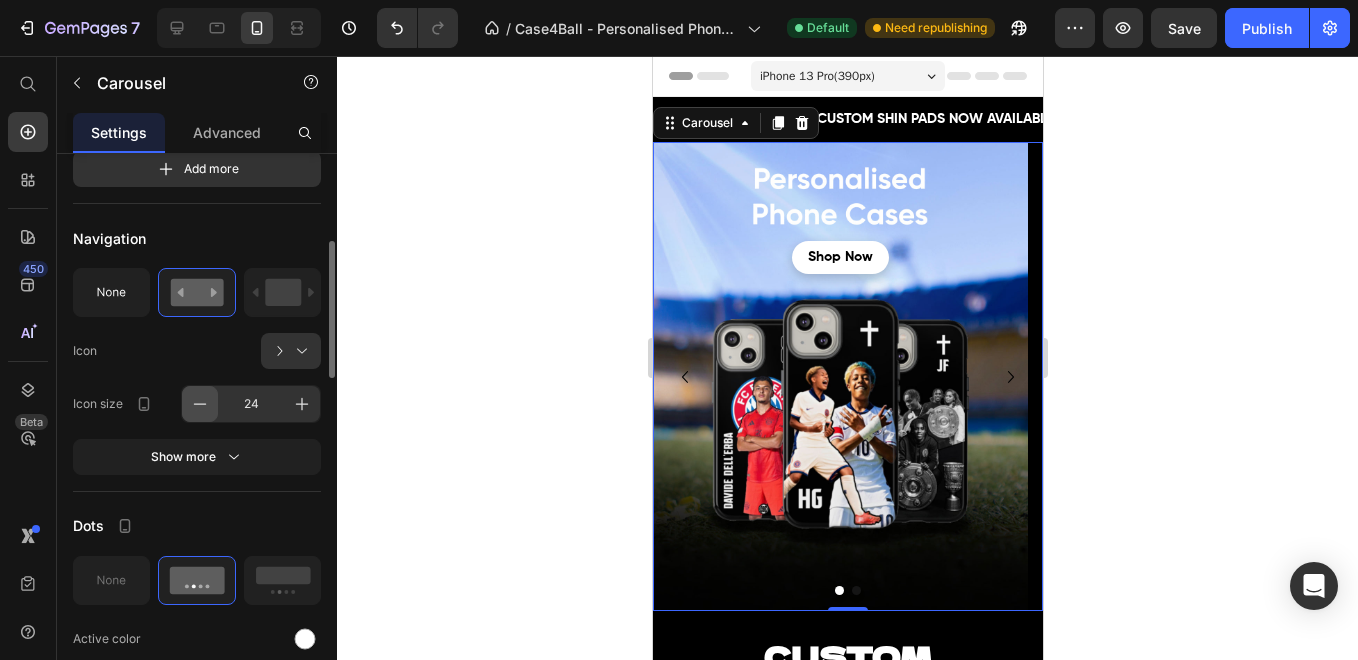 click at bounding box center [200, 404] 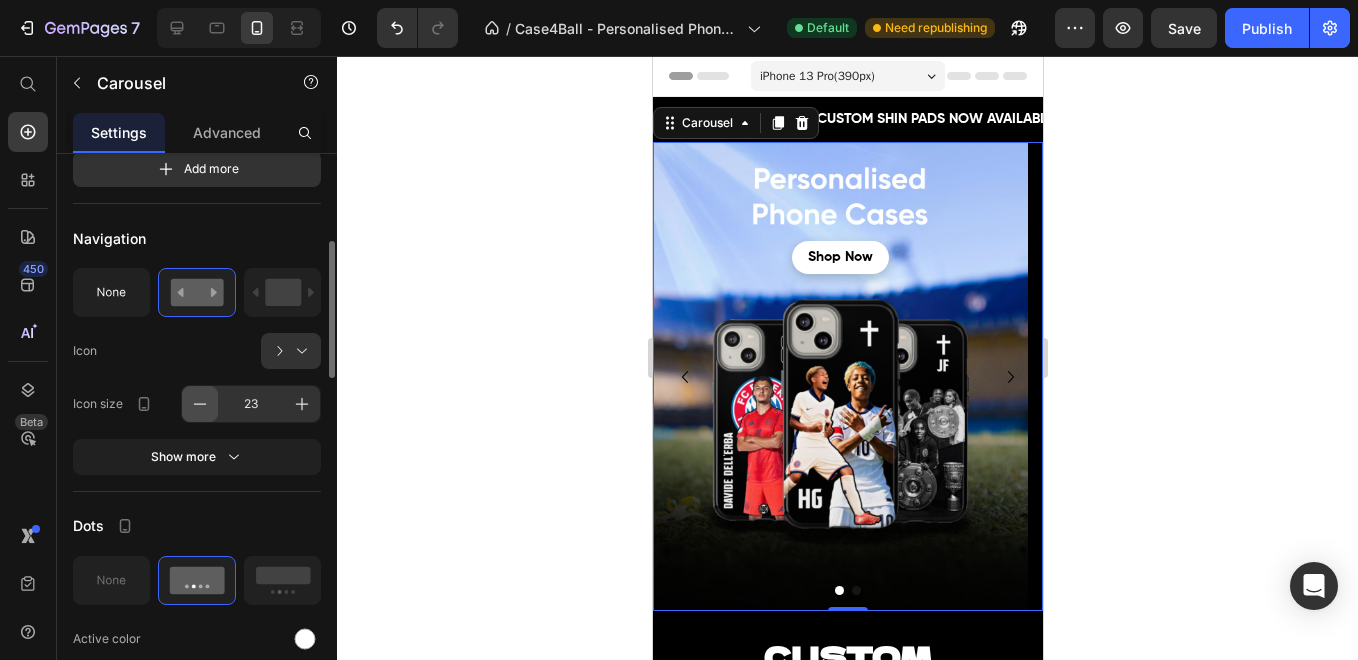 click at bounding box center (200, 404) 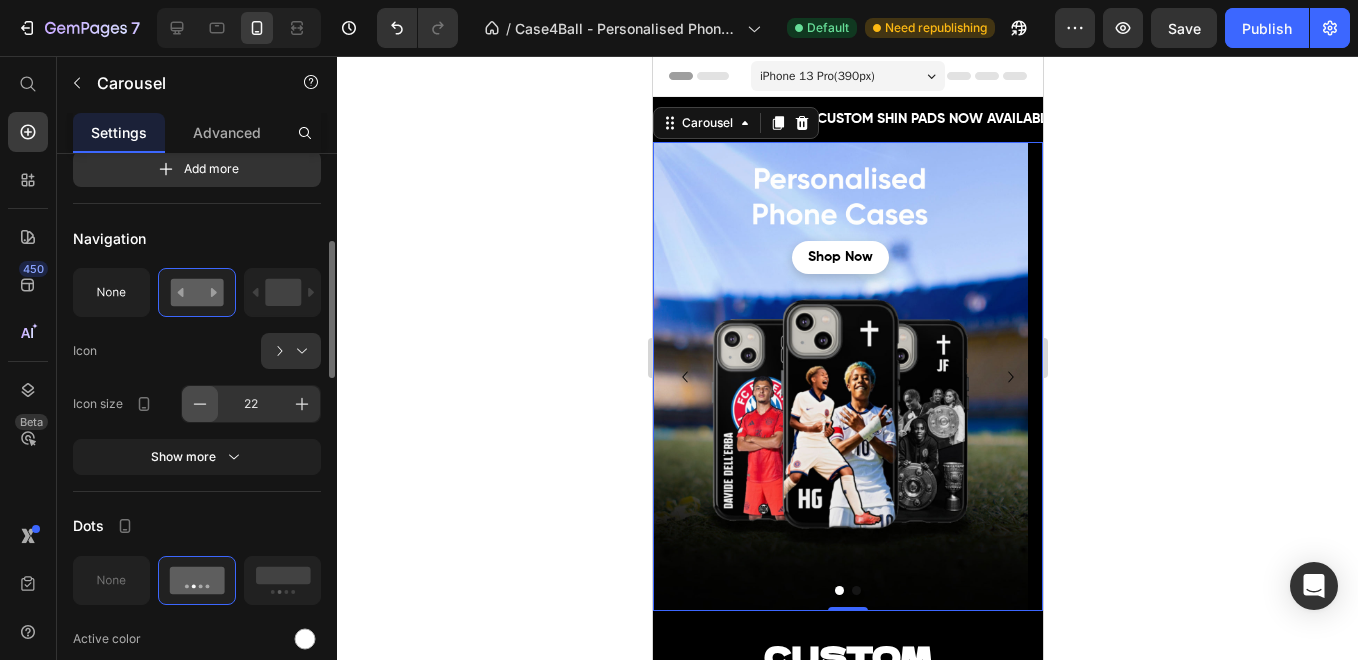 click at bounding box center (200, 404) 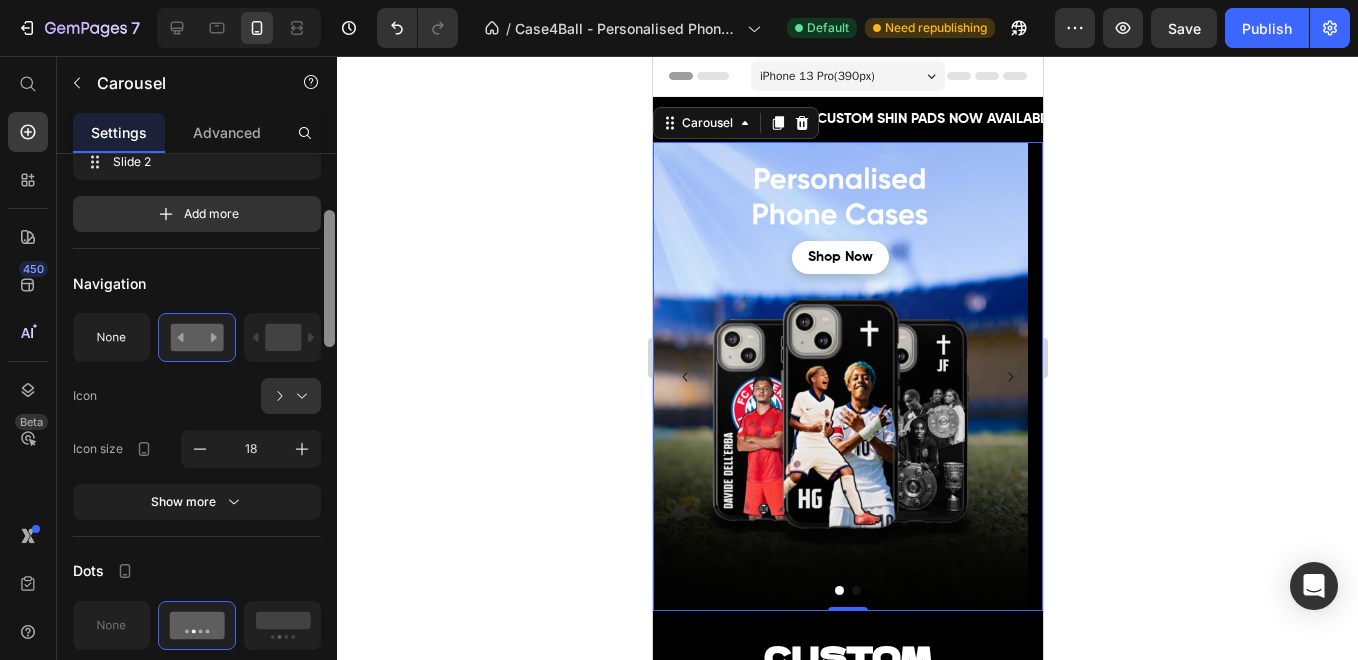 scroll, scrollTop: 291, scrollLeft: 0, axis: vertical 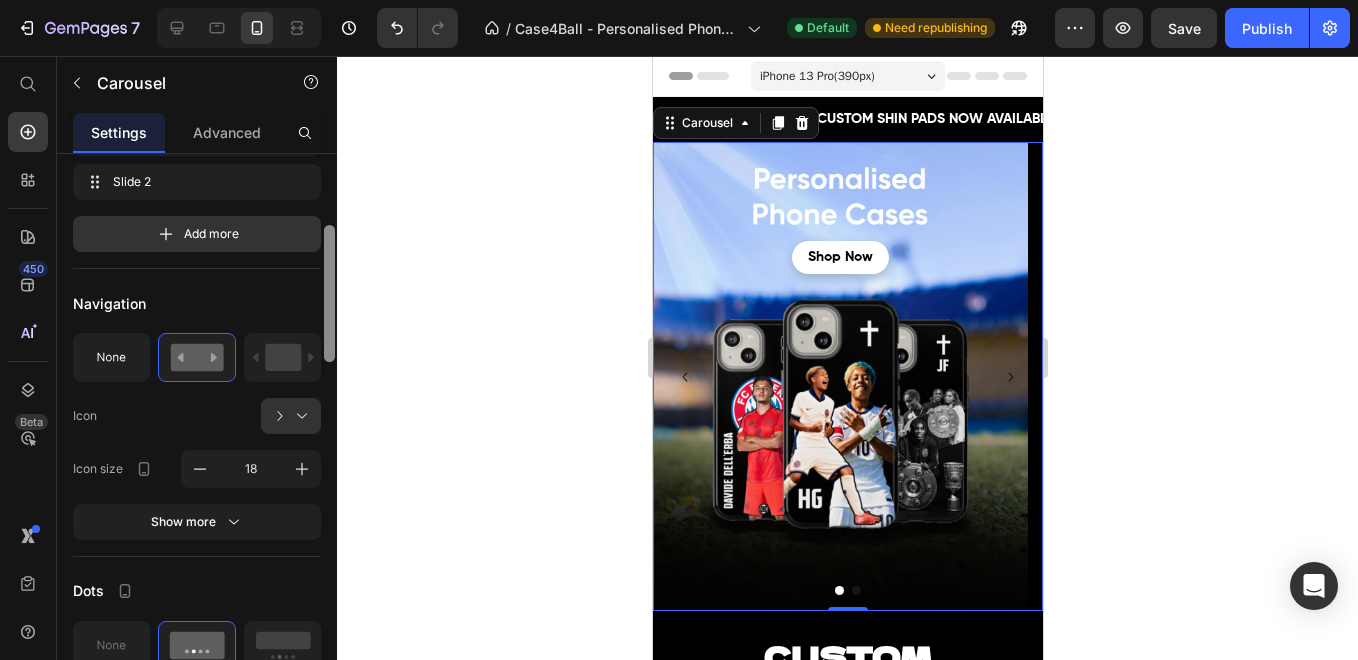 drag, startPoint x: 330, startPoint y: 317, endPoint x: 330, endPoint y: 300, distance: 17 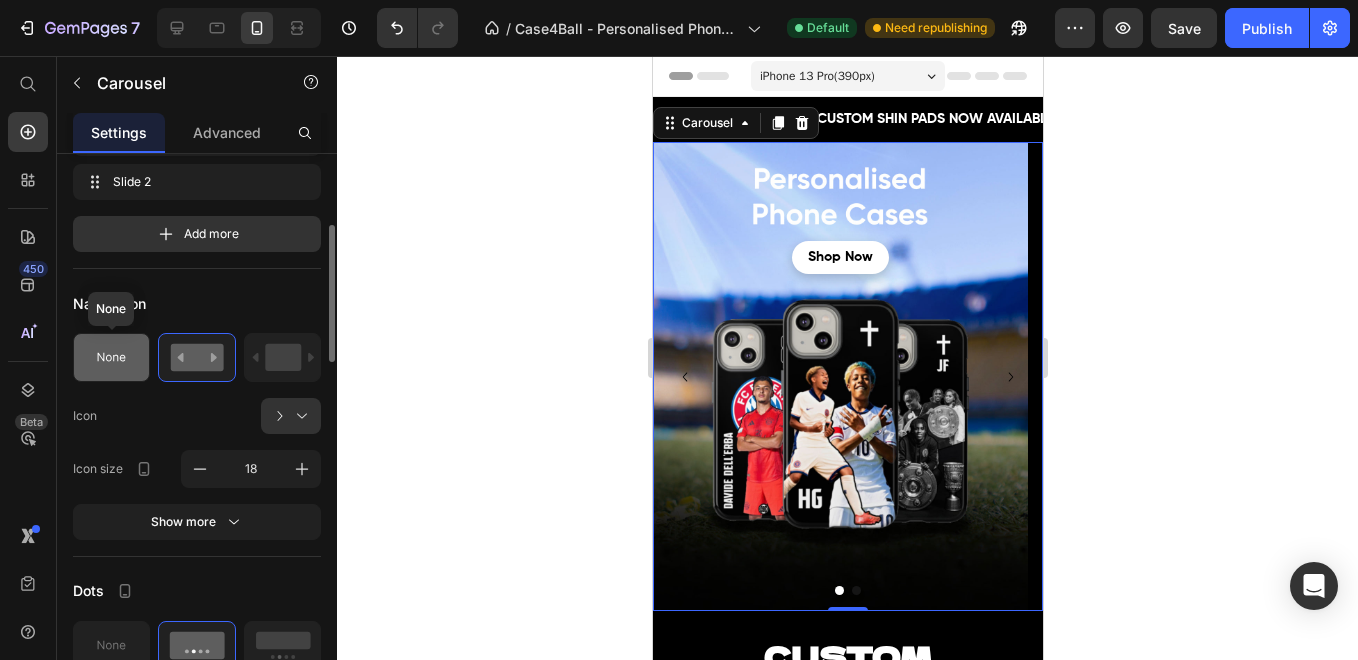 click 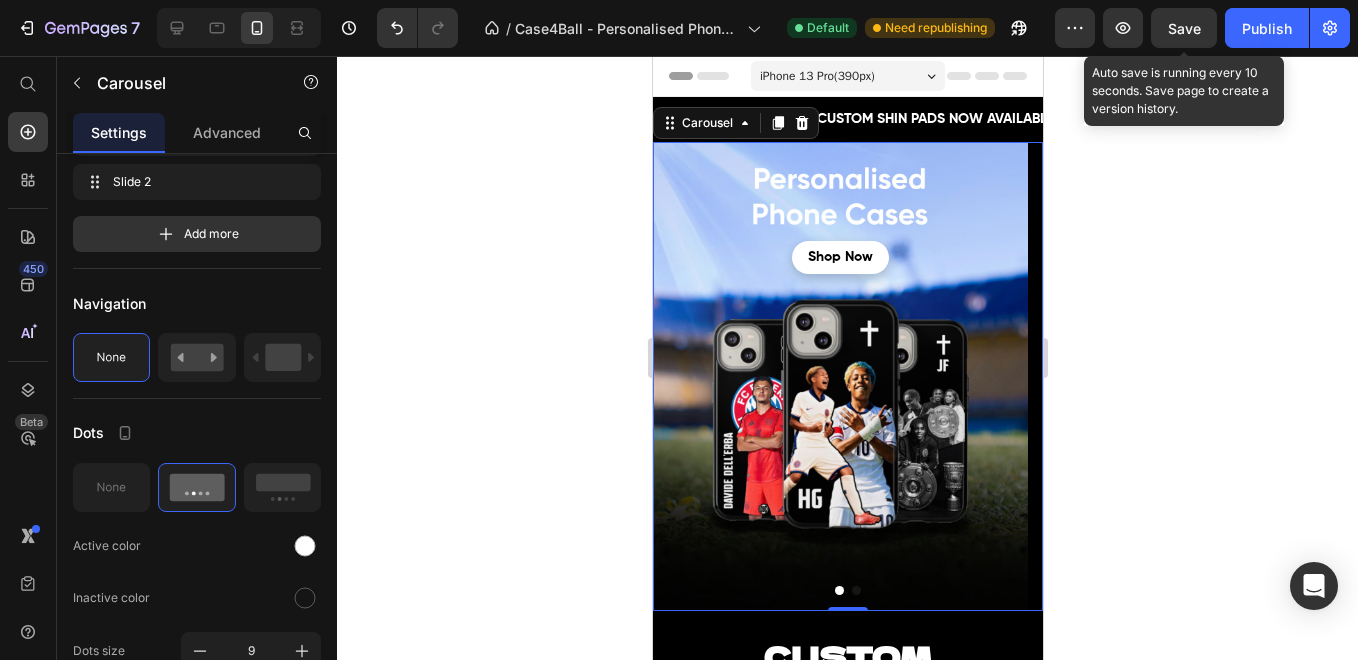 click on "Save" 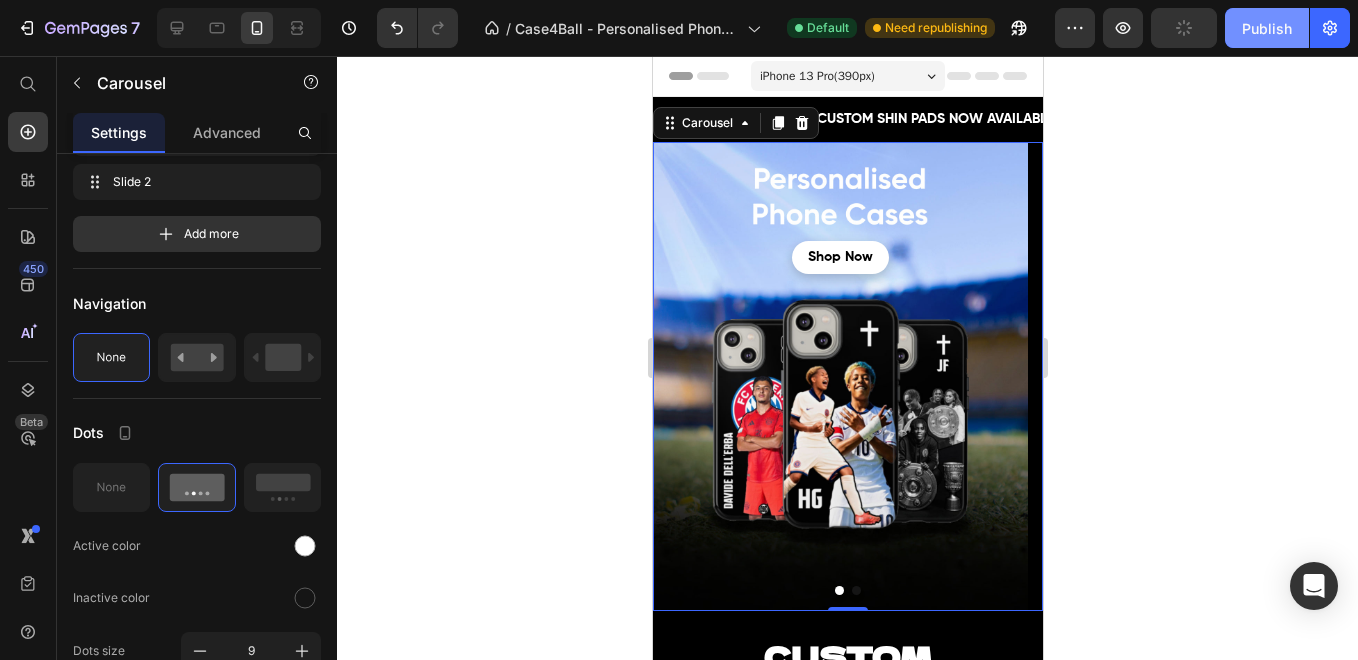 click on "Publish" at bounding box center (1267, 28) 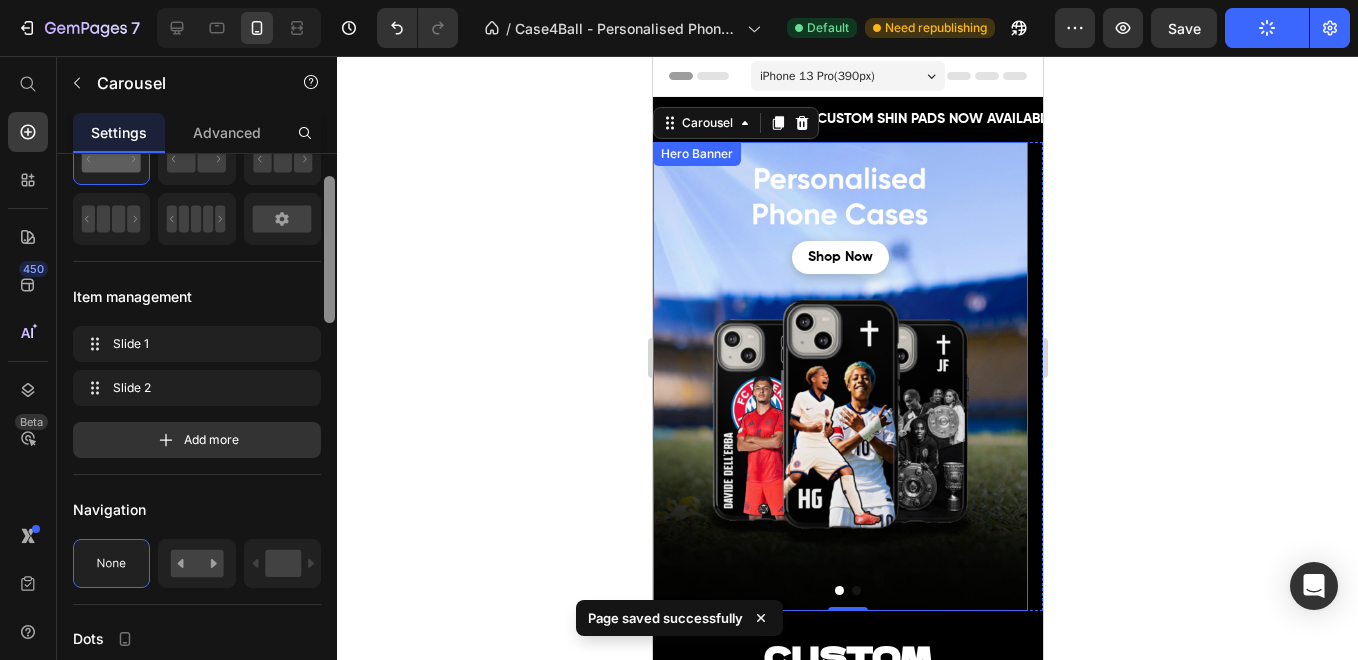 scroll, scrollTop: 0, scrollLeft: 0, axis: both 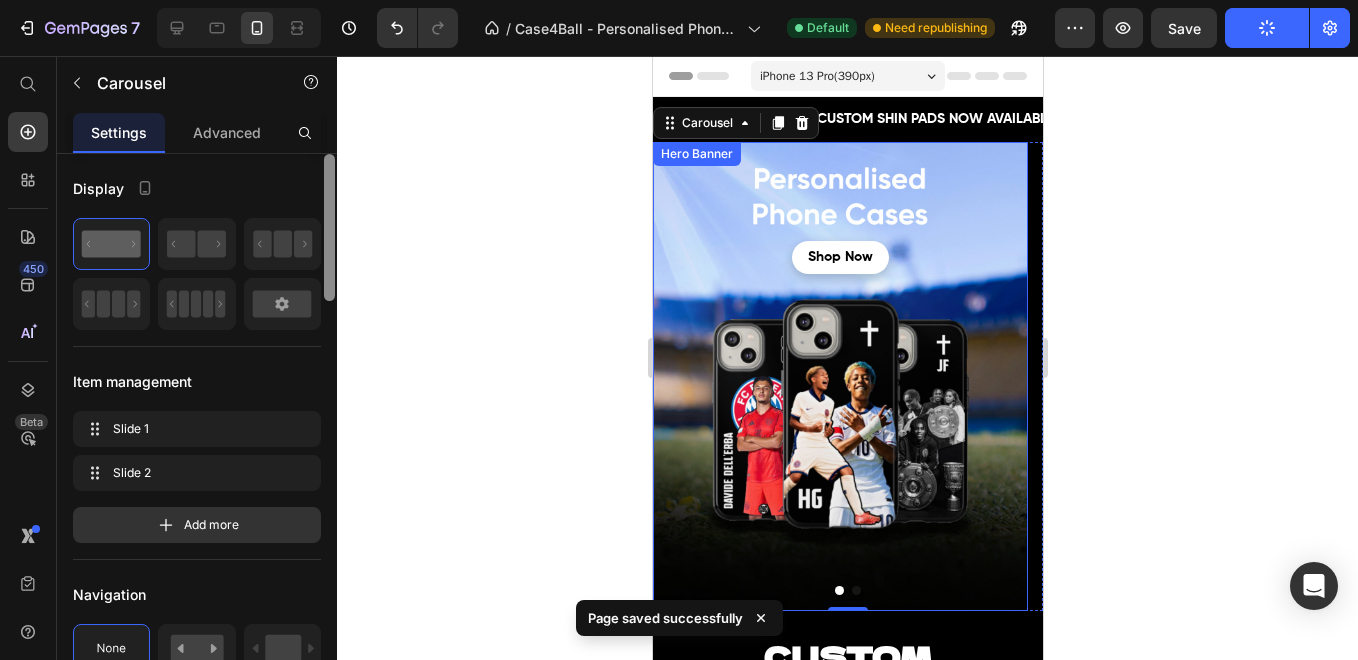 drag, startPoint x: 330, startPoint y: 286, endPoint x: 338, endPoint y: 185, distance: 101.31634 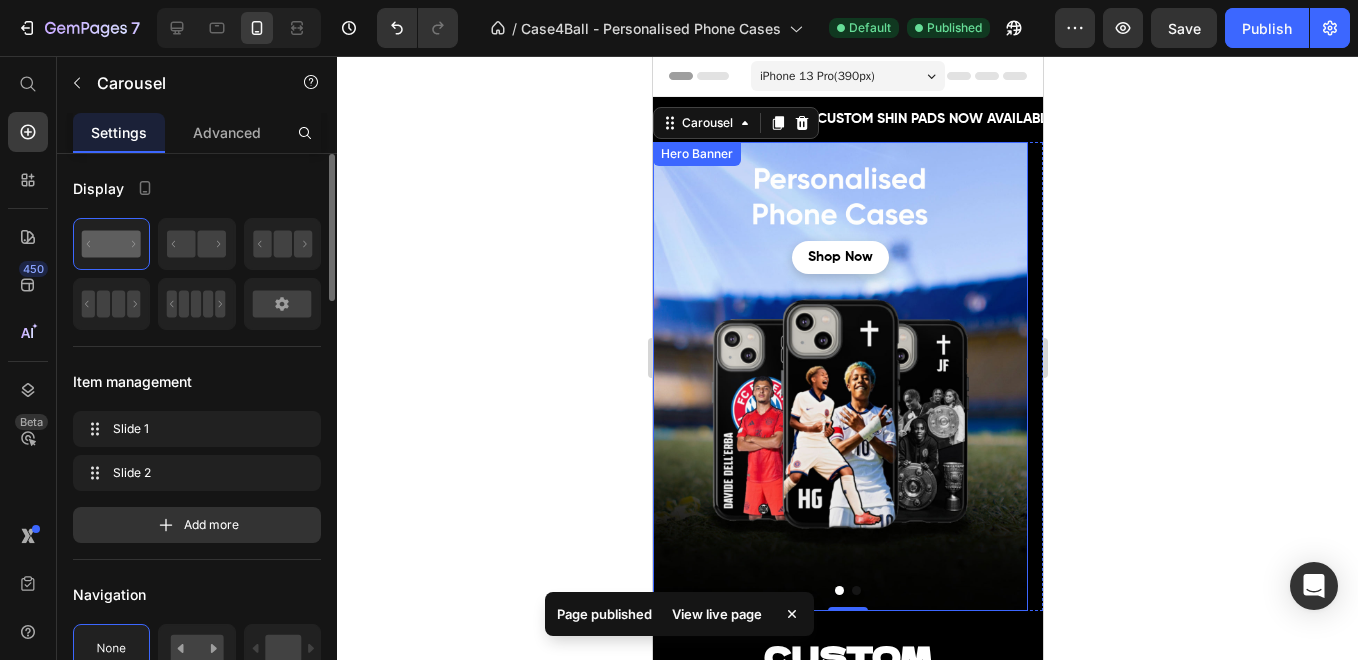 click on "Display" at bounding box center [197, 188] 